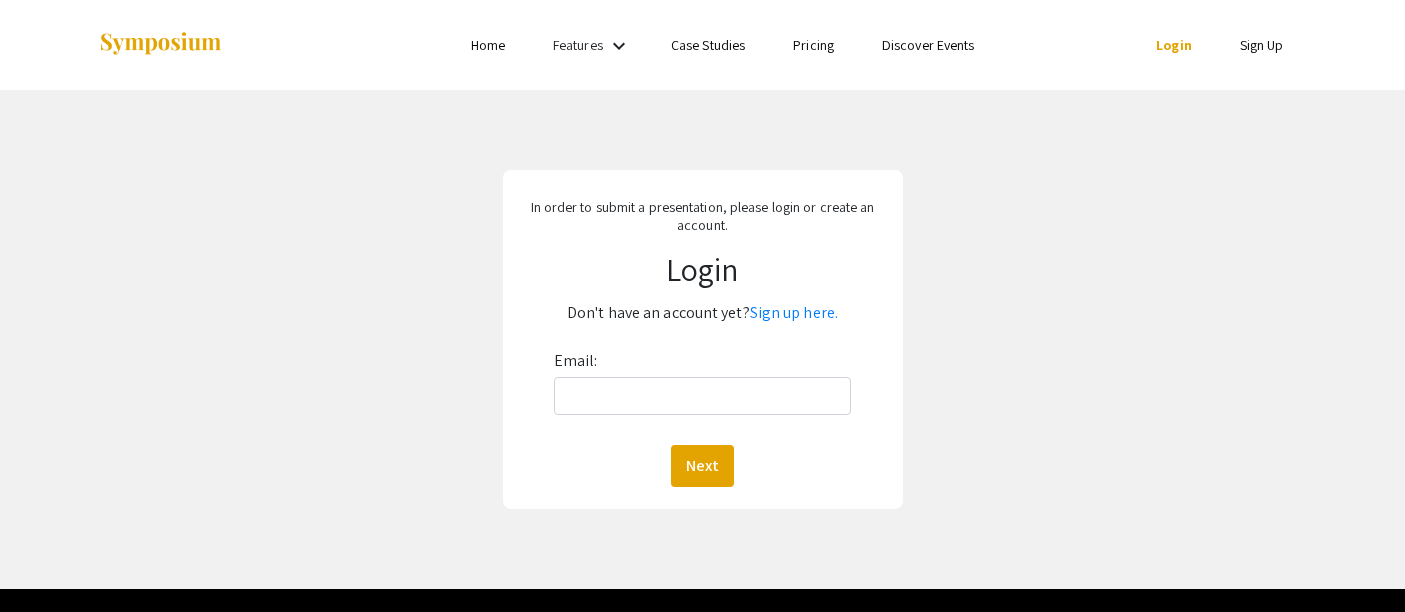 scroll, scrollTop: 0, scrollLeft: 0, axis: both 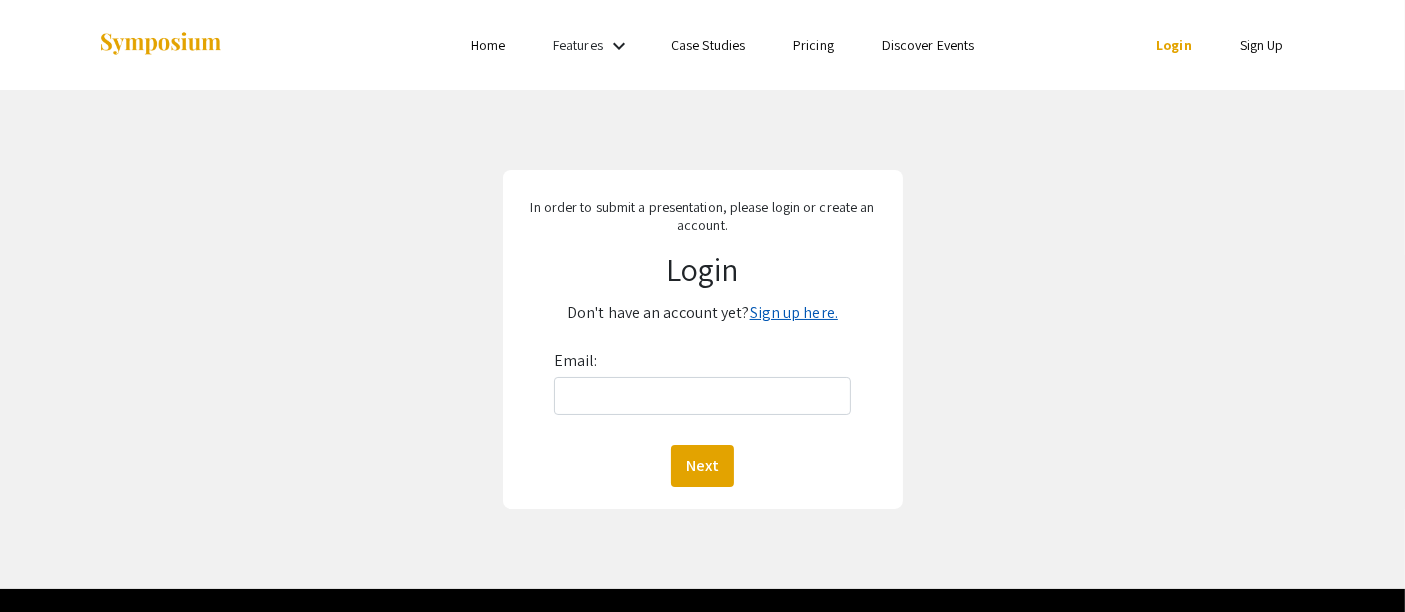 click on "Sign up here." 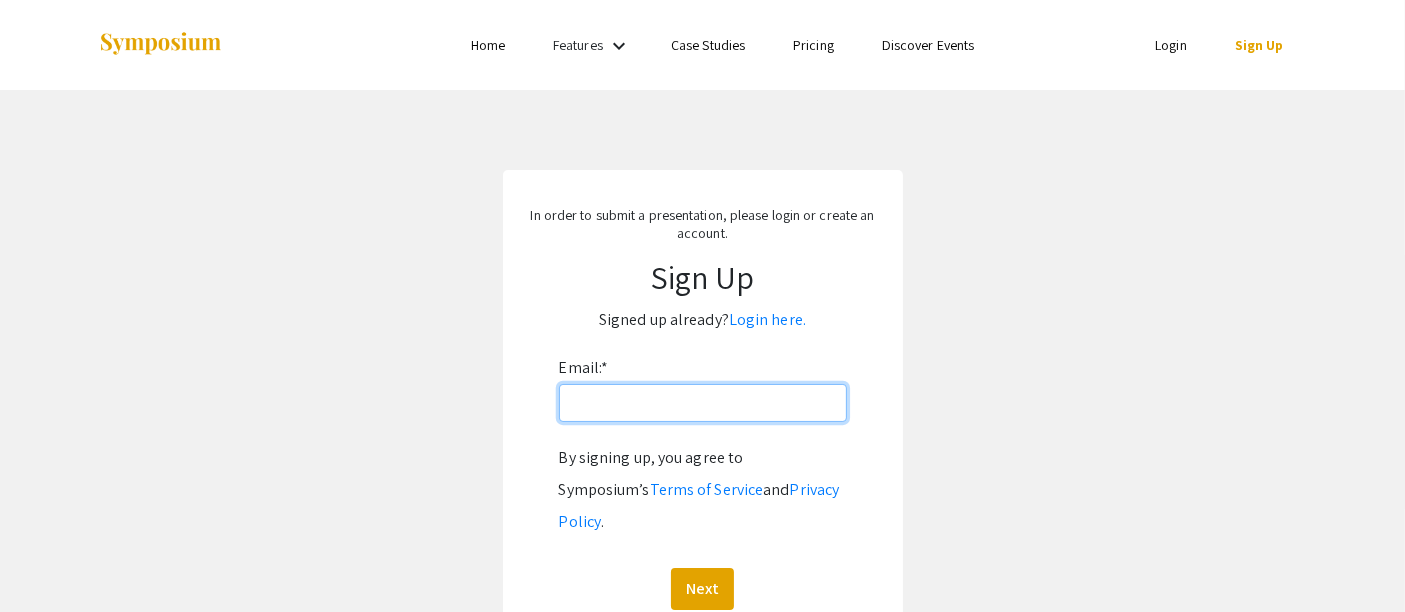 click on "Email:  *" at bounding box center (703, 403) 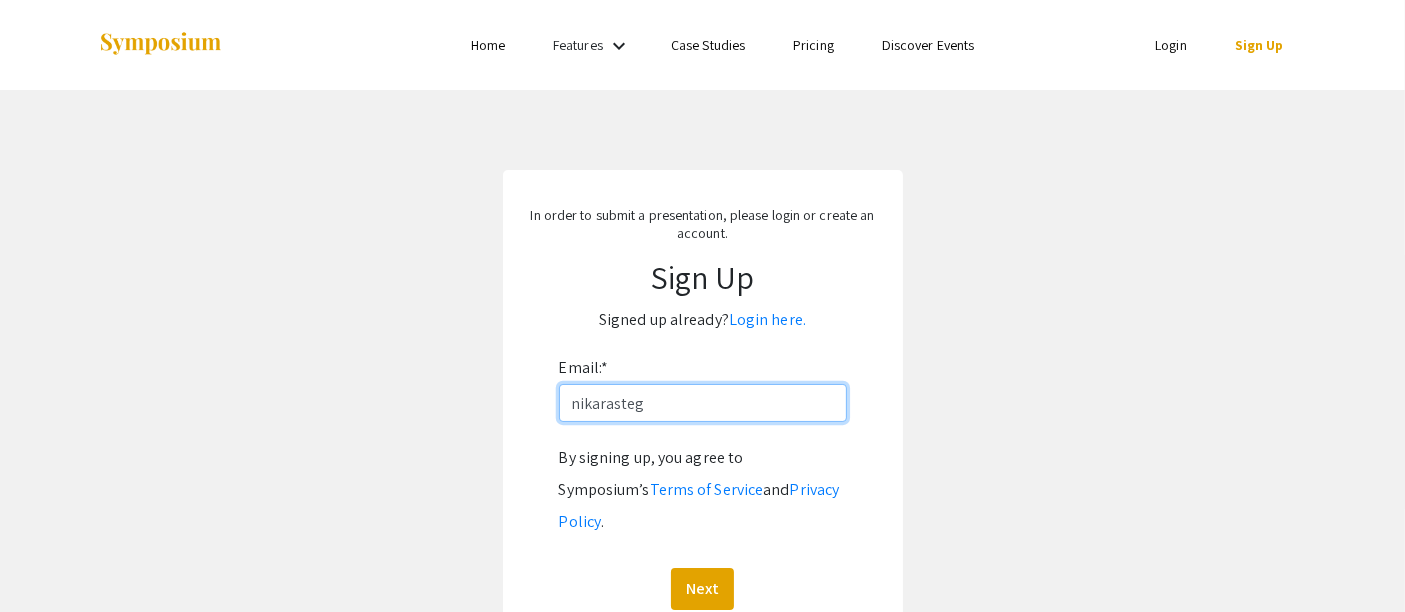 click on "nikarasteg" at bounding box center [703, 403] 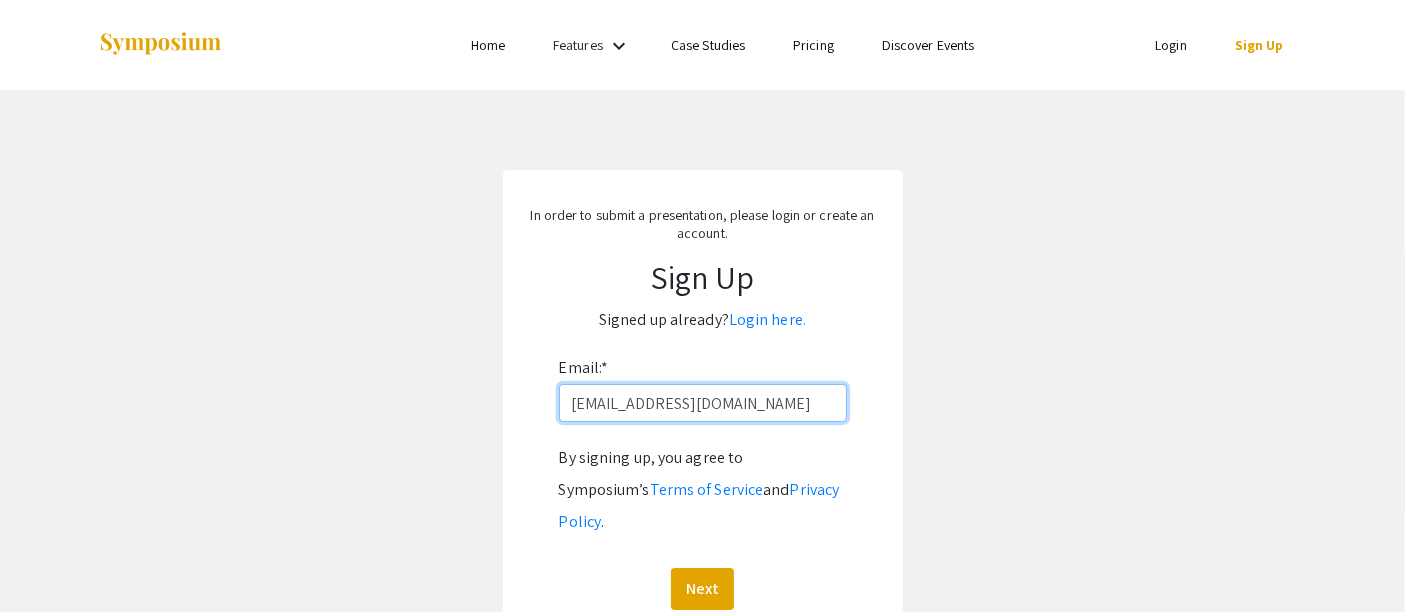 type on "[EMAIL_ADDRESS][DOMAIN_NAME]" 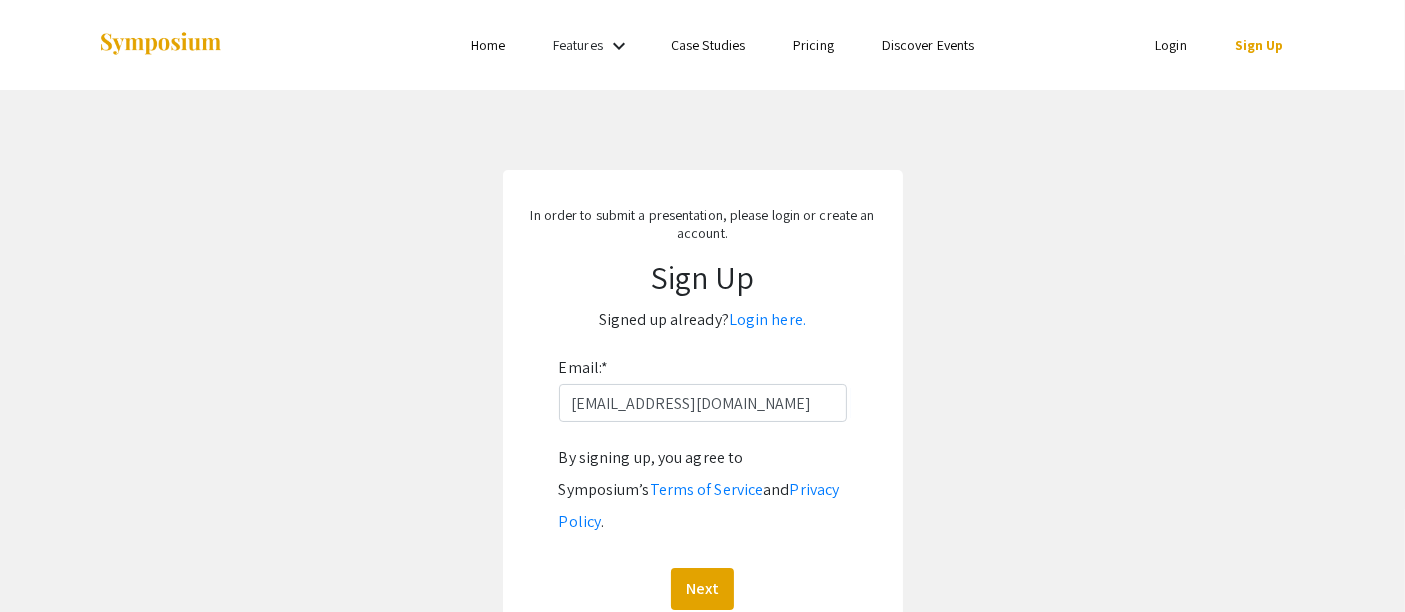click on "In order to submit a presentation, please login or create an account. Sign Up  Signed up already?  Login here. Email:  * [EMAIL_ADDRESS][DOMAIN_NAME]  By signing up, you agree to Symposium’s  Terms of Service  and  Privacy Policy .  Next" 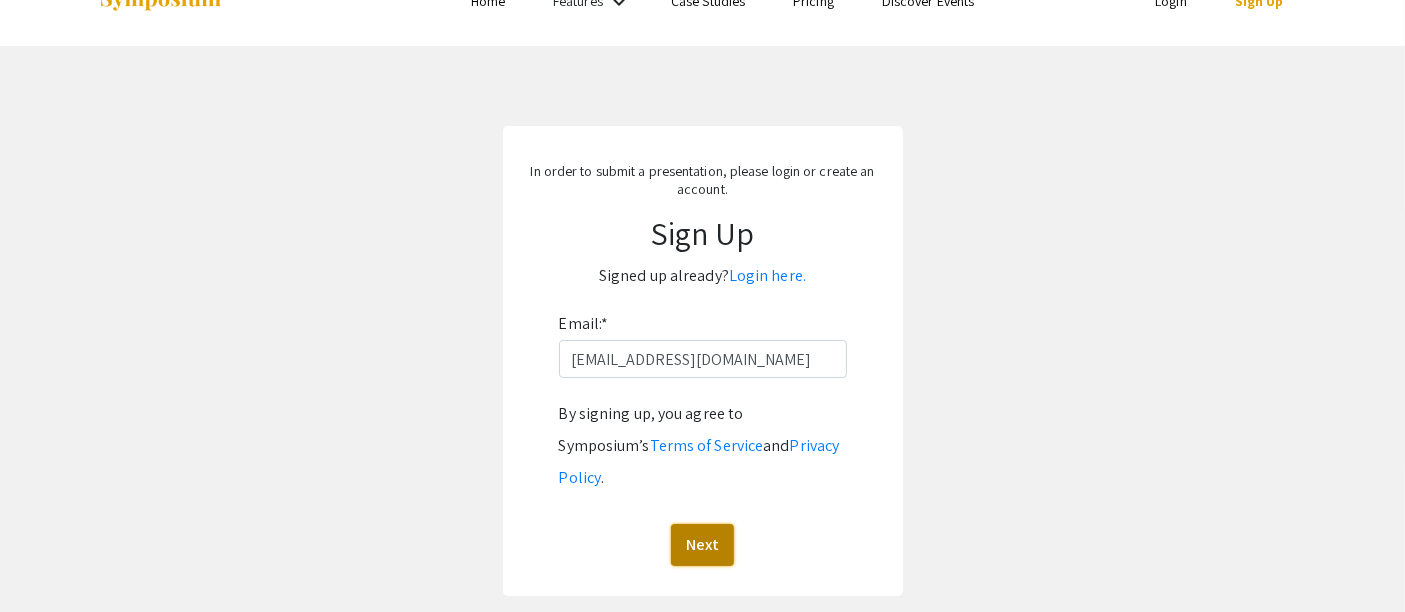 click on "Next" 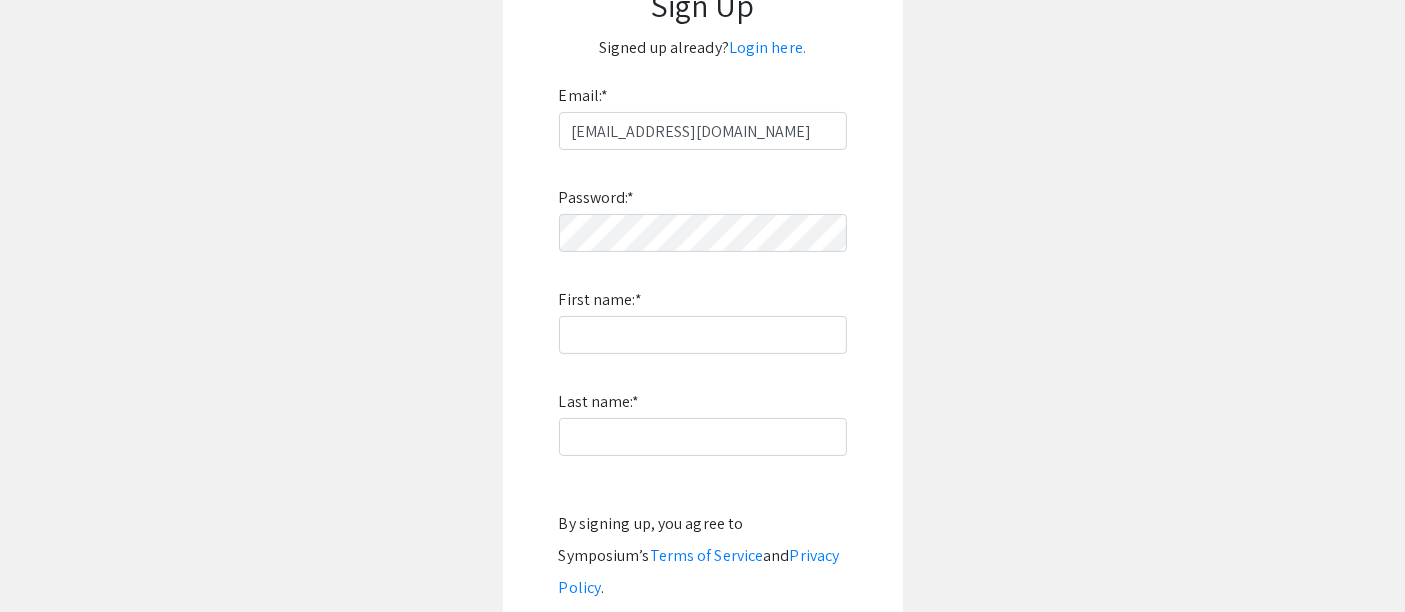 scroll, scrollTop: 252, scrollLeft: 0, axis: vertical 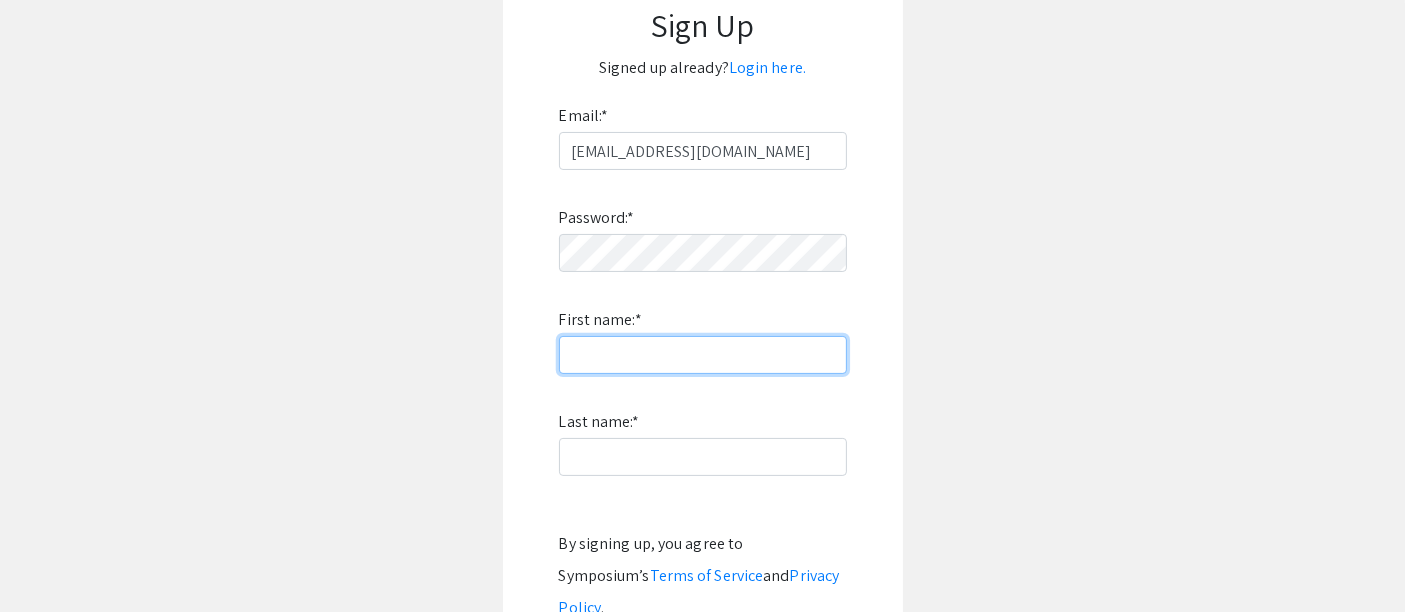 click on "First name:  *" at bounding box center (703, 355) 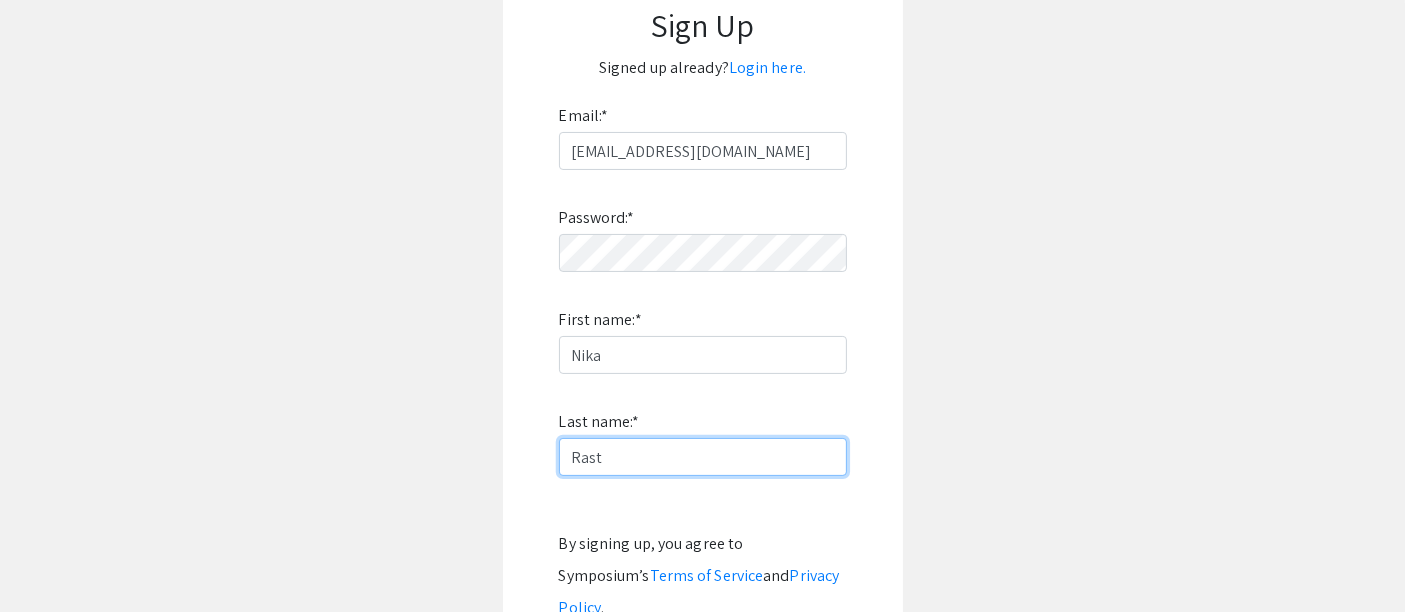 type on "[PERSON_NAME]" 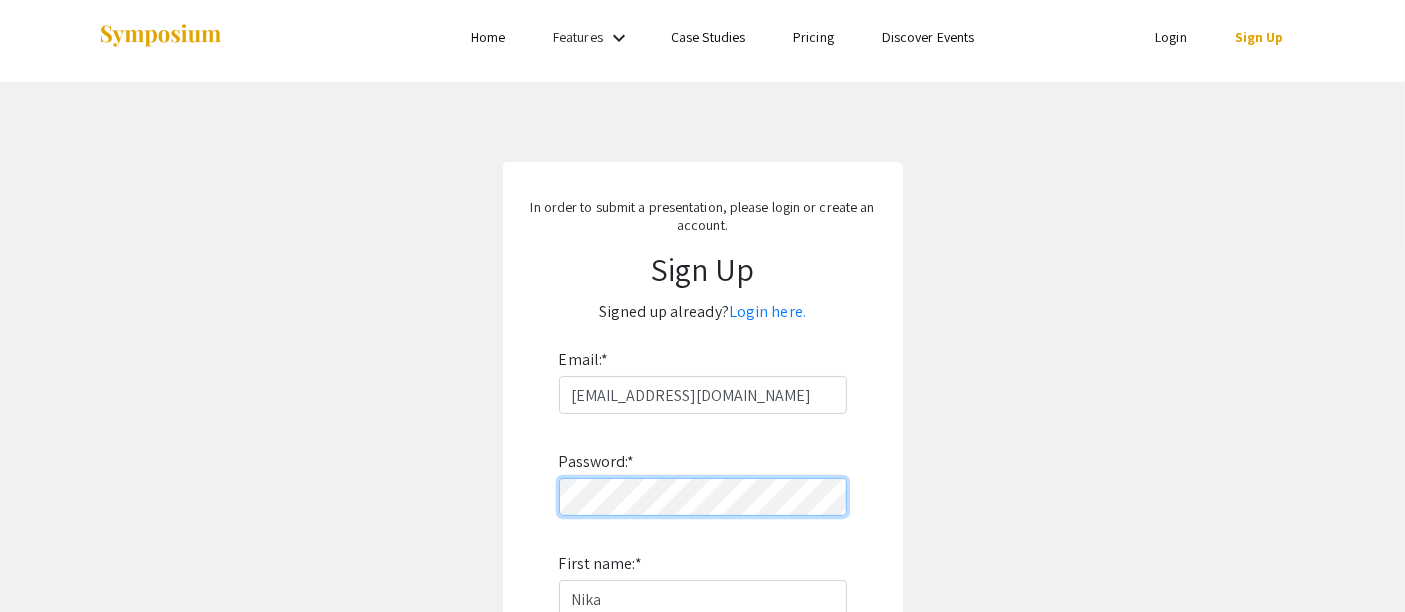 scroll, scrollTop: 0, scrollLeft: 0, axis: both 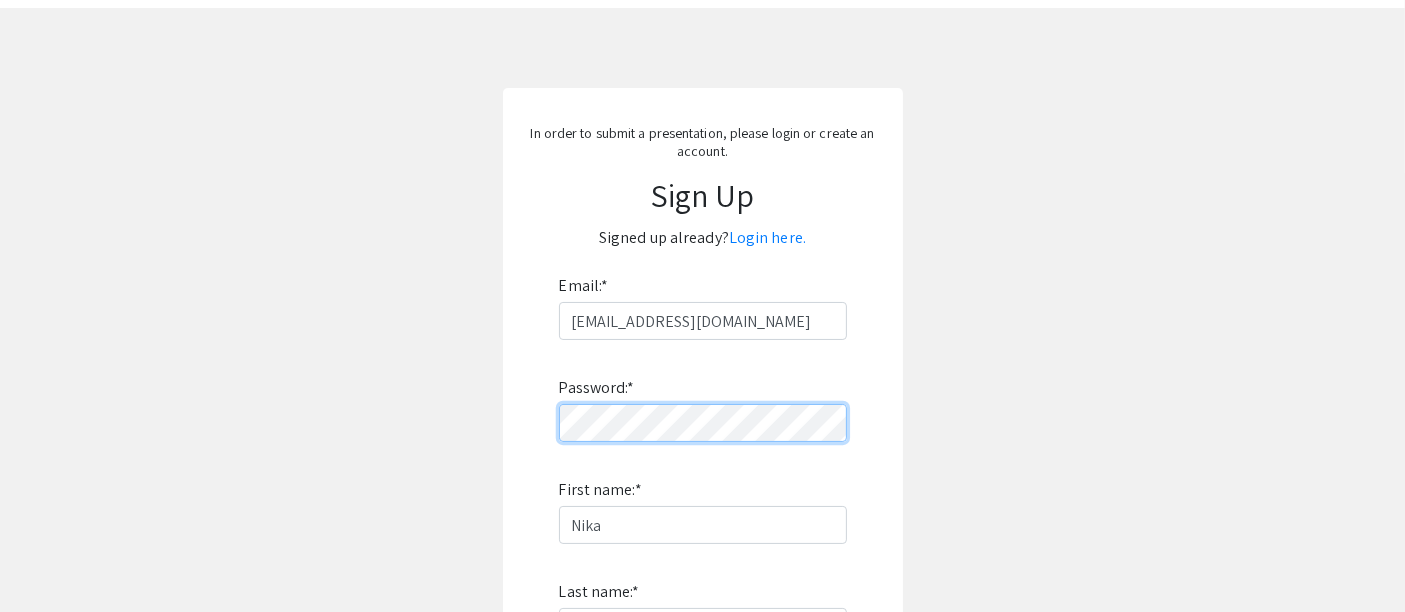 click on "Email:  * [EMAIL_ADDRESS][DOMAIN_NAME]  Password:  *  First name:  * [PERSON_NAME] Last name:  * [PERSON_NAME]  By signing up, you agree to Symposium’s  Terms of Service  and  Privacy Policy .  Sign Up" 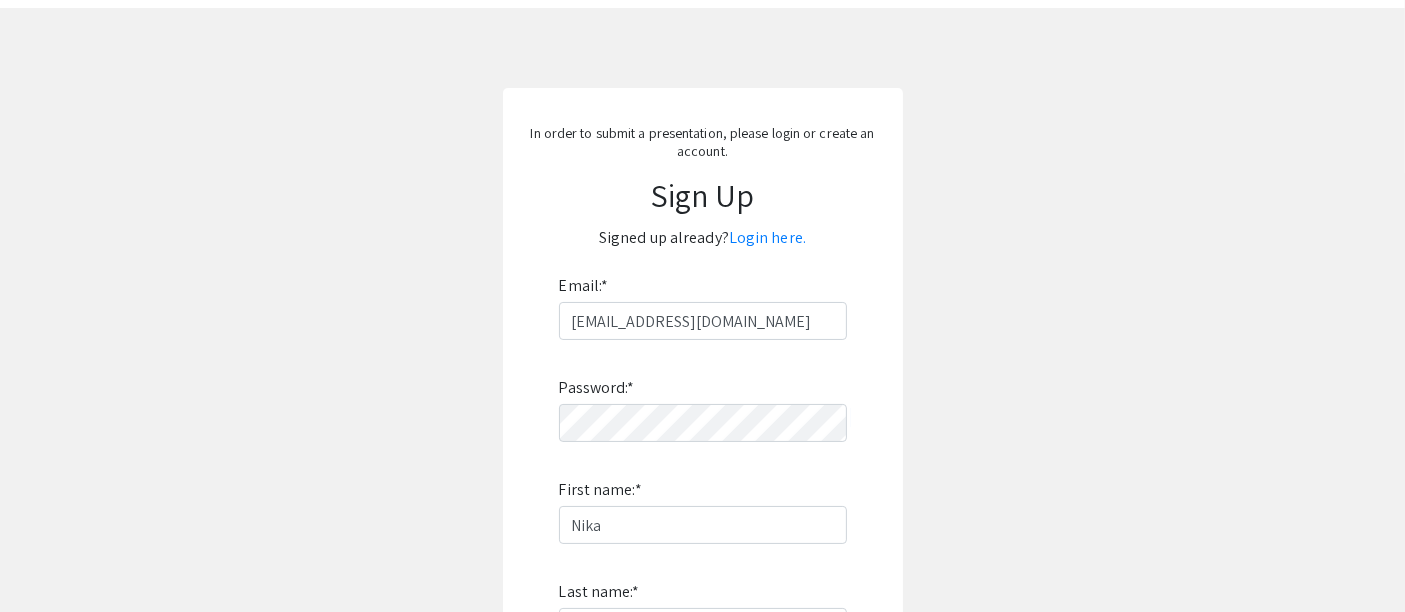 click on "In order to submit a presentation, please login or create an account. Sign Up  Signed up already?  Login here. Email:  * [EMAIL_ADDRESS][DOMAIN_NAME]  Password:  *  First name:  * [PERSON_NAME] Last name:  * [PERSON_NAME]  By signing up, you agree to Symposium’s  Terms of Service  and  Privacy Policy .  Sign Up" 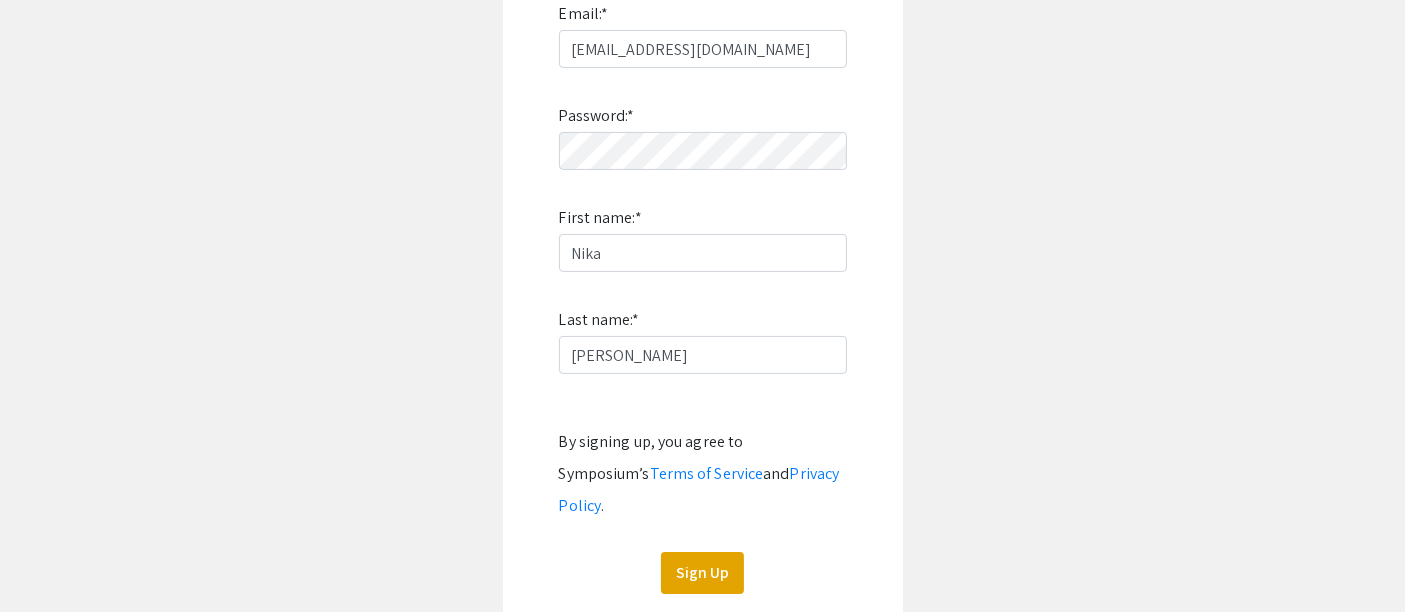 scroll, scrollTop: 385, scrollLeft: 0, axis: vertical 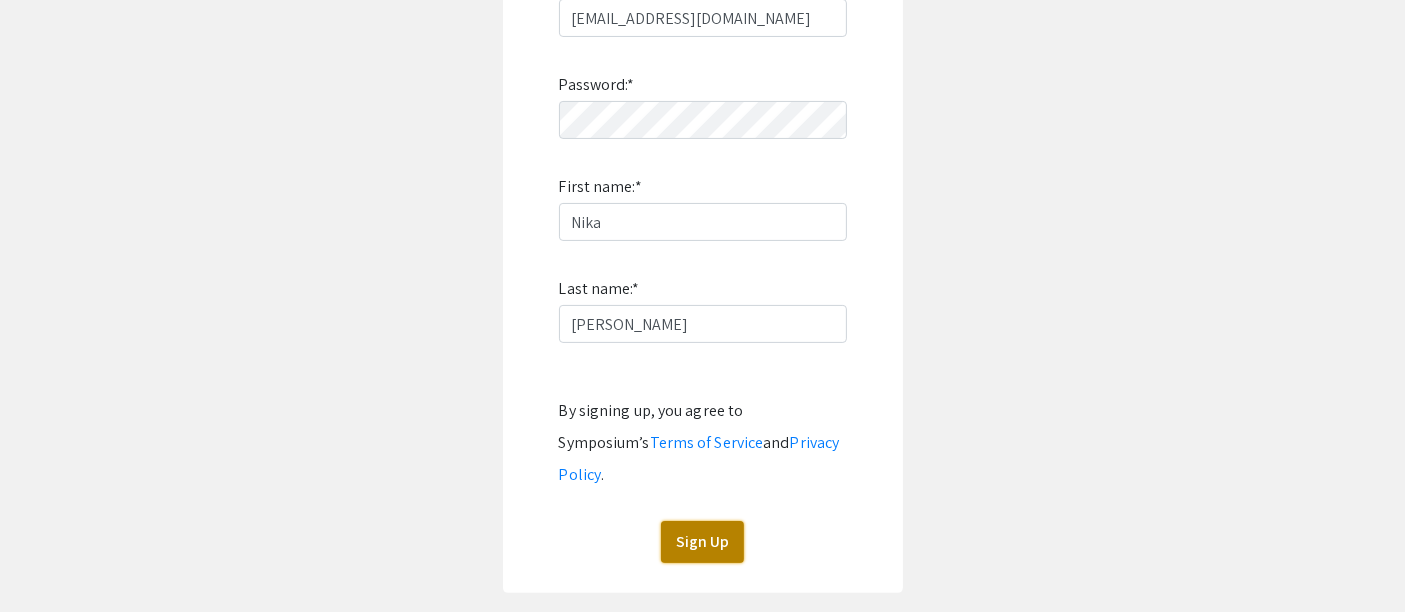 click on "Sign Up" 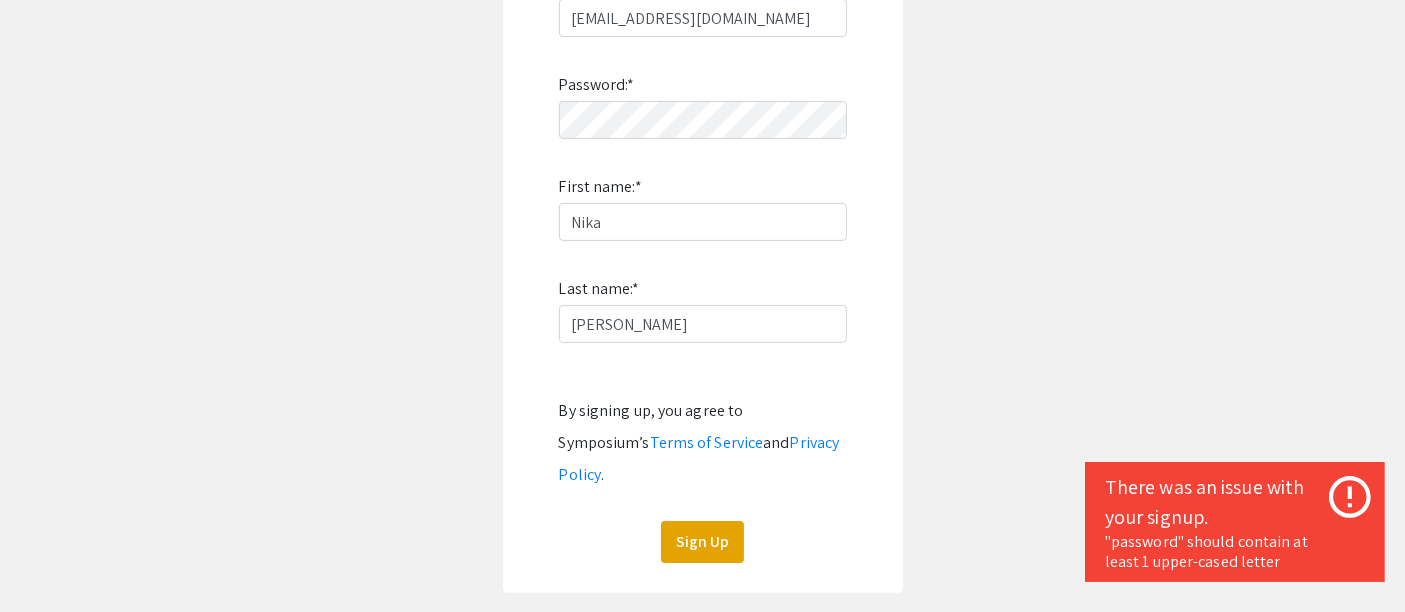 click 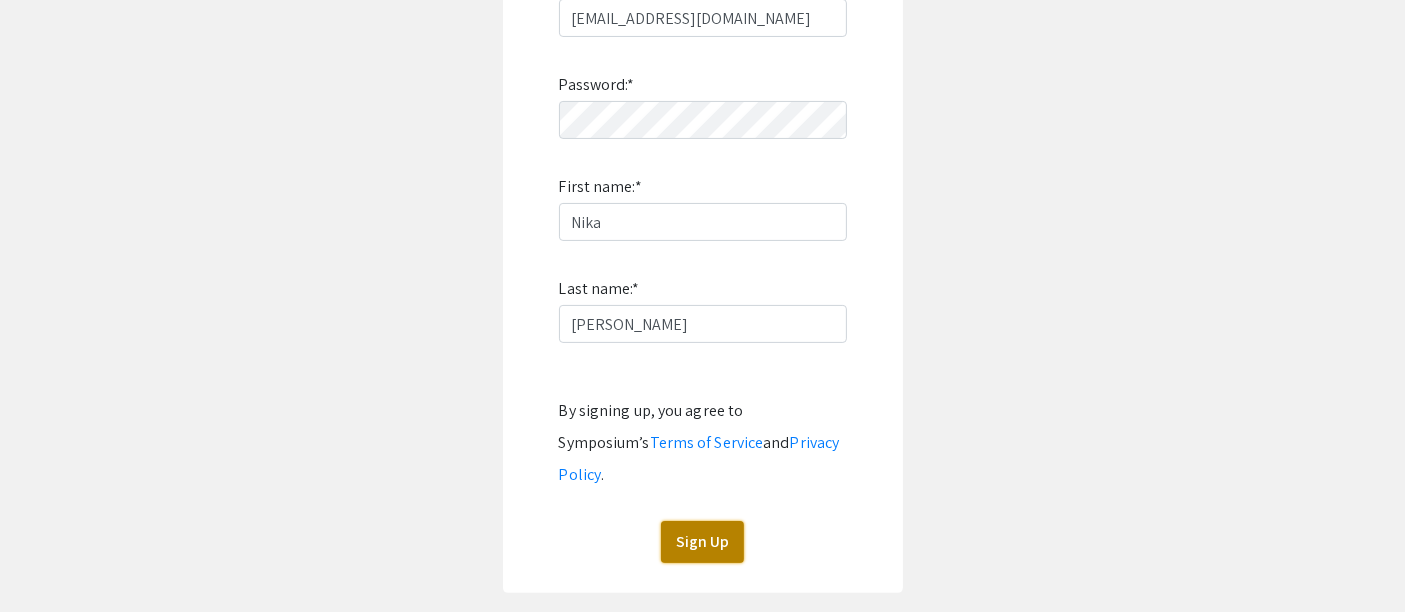click on "Sign Up" 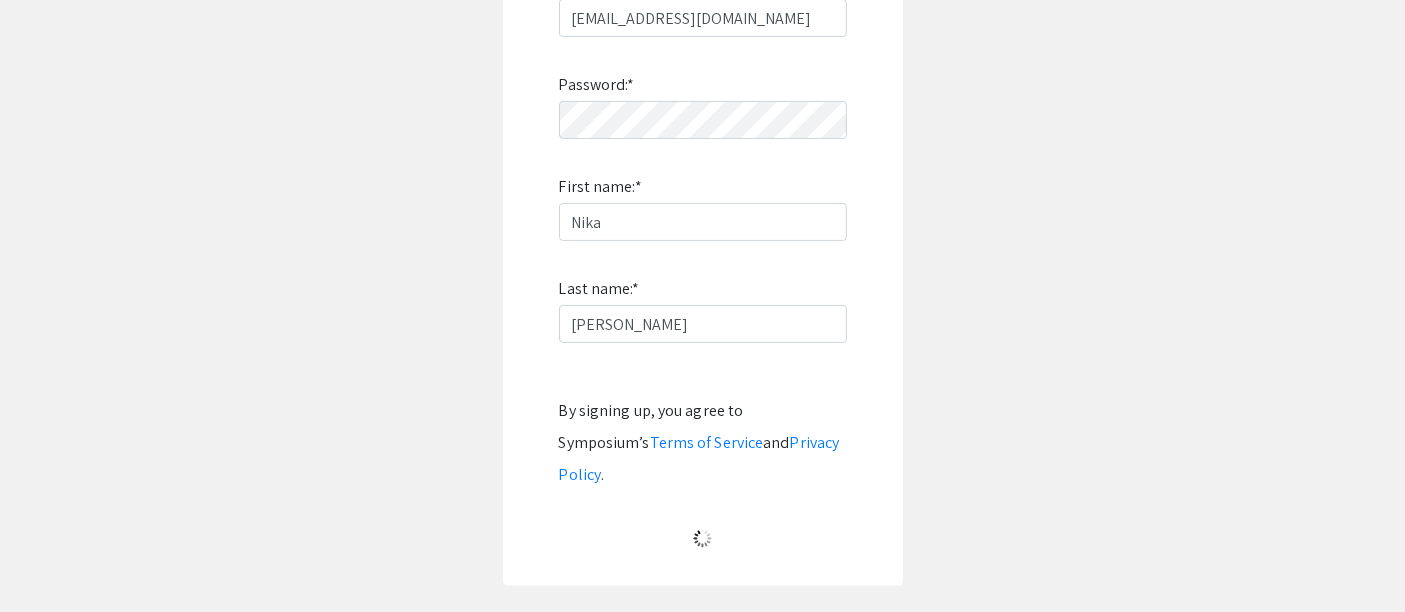 scroll, scrollTop: 137, scrollLeft: 0, axis: vertical 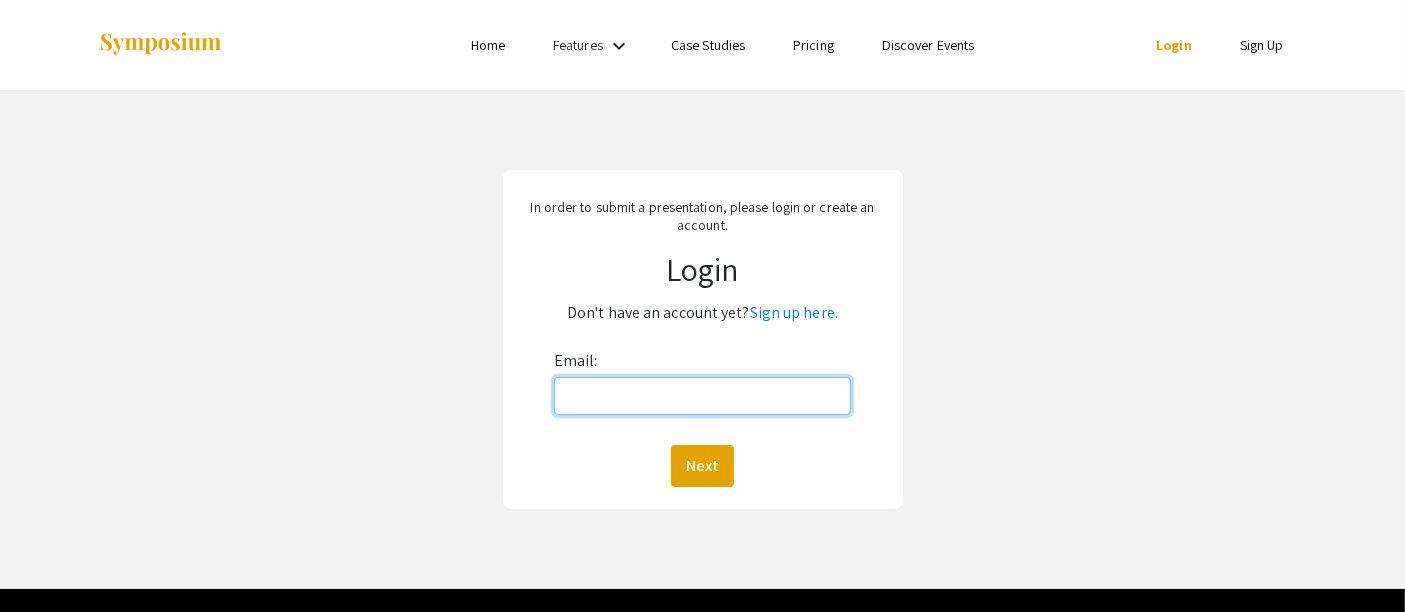 click on "Email:" at bounding box center [703, 396] 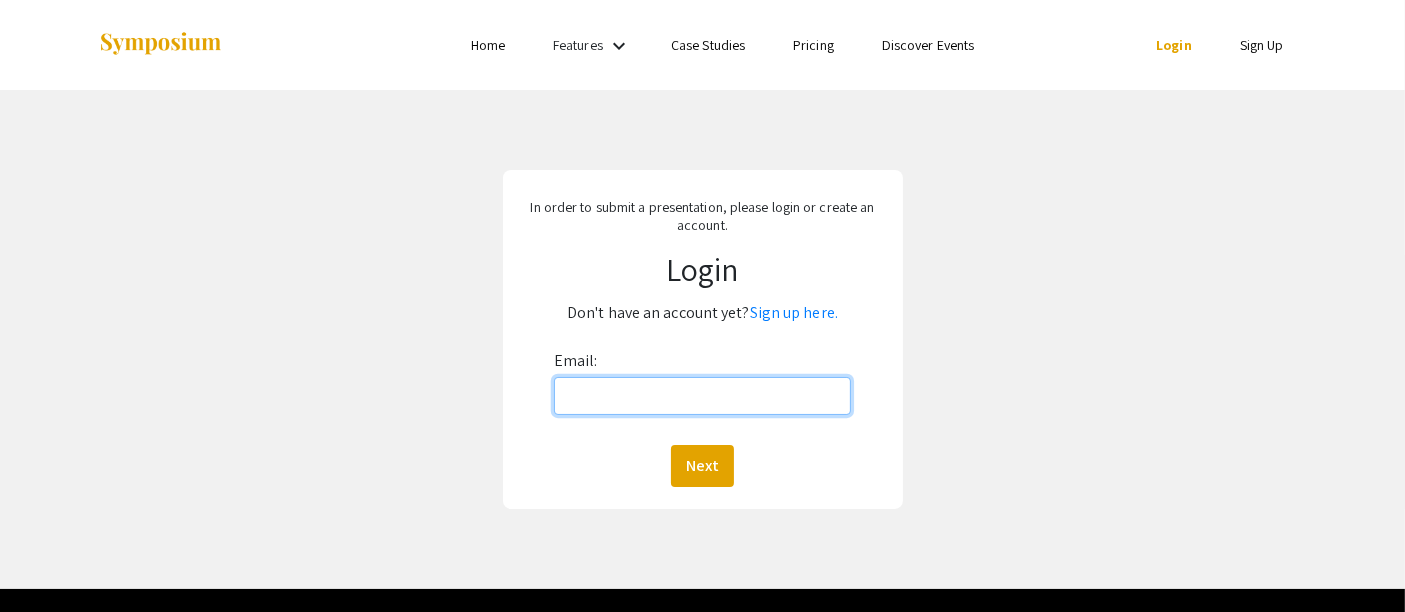 type on "[EMAIL_ADDRESS][DOMAIN_NAME]" 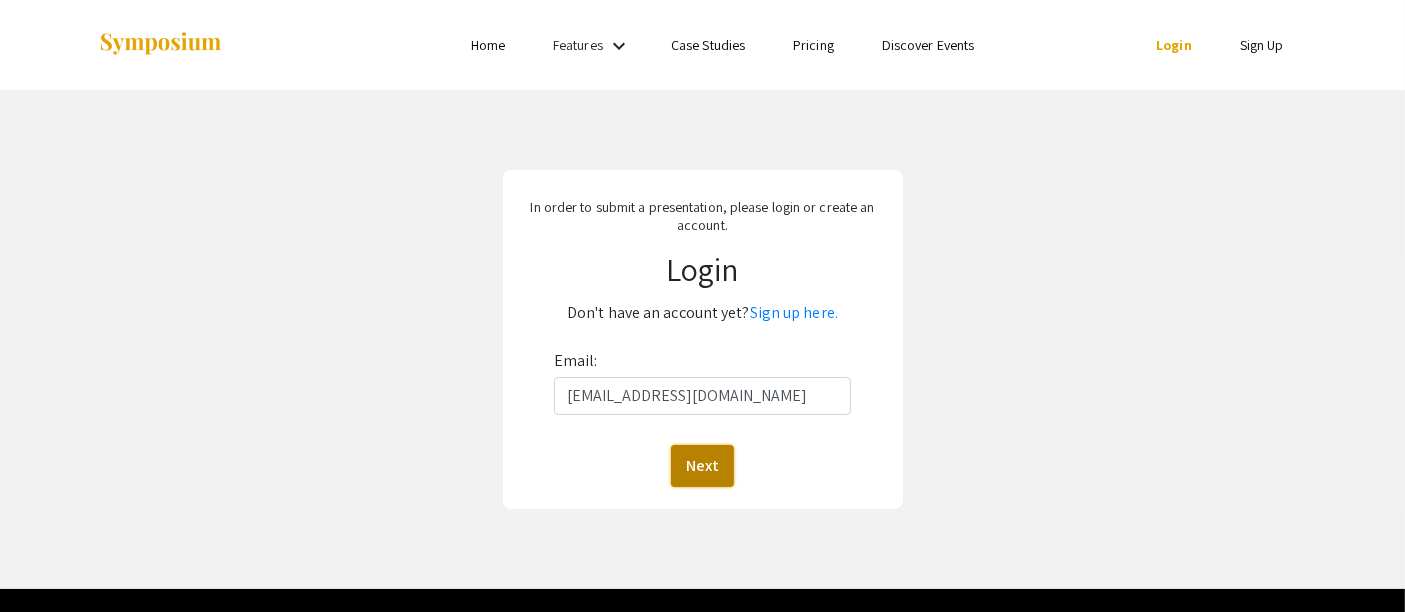 click on "Next" 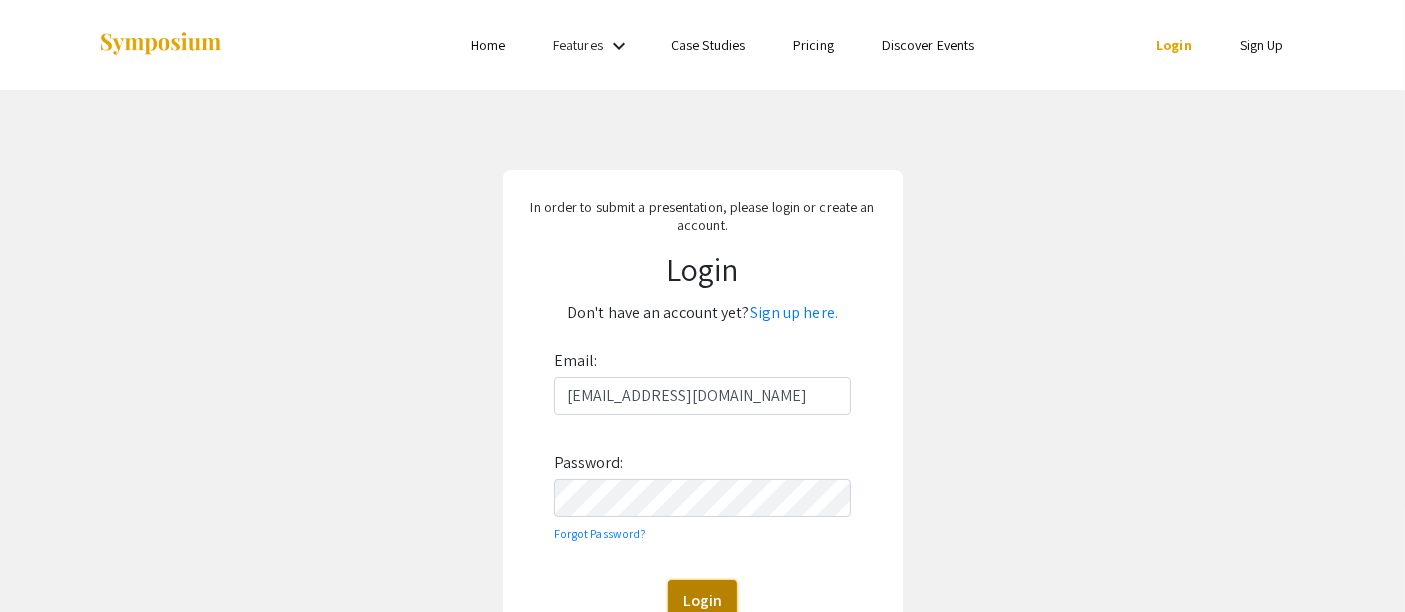 click on "Login" 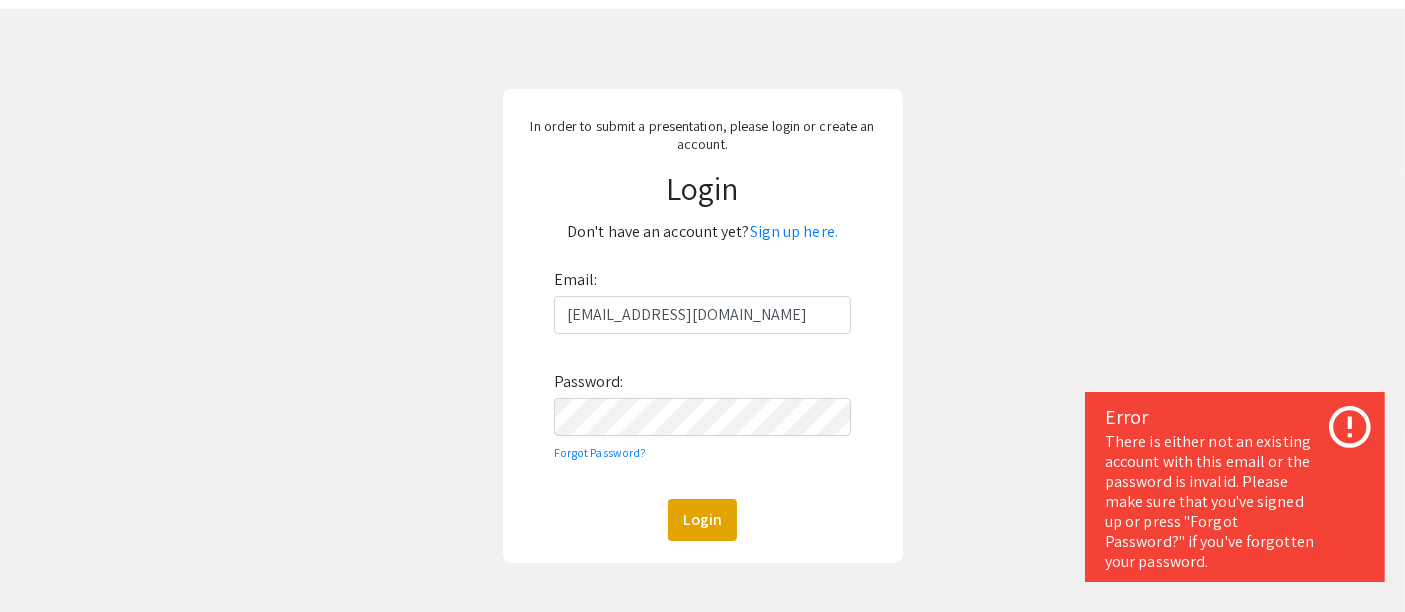 scroll, scrollTop: 82, scrollLeft: 0, axis: vertical 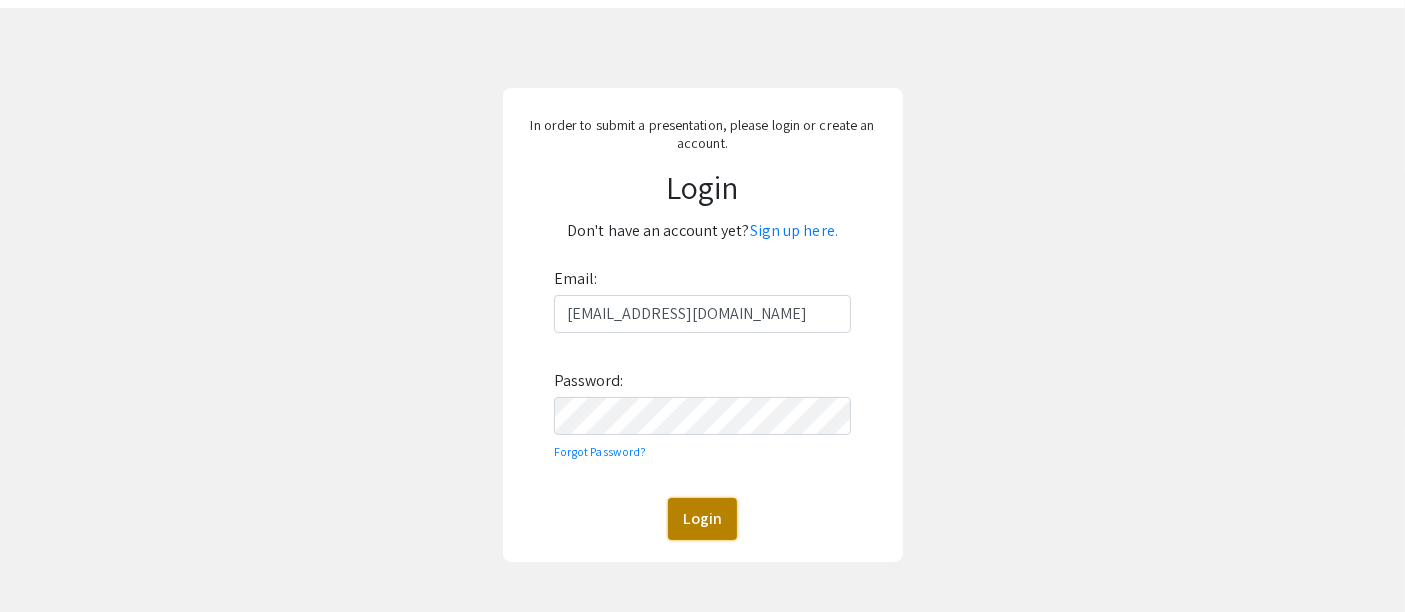 click on "Login" 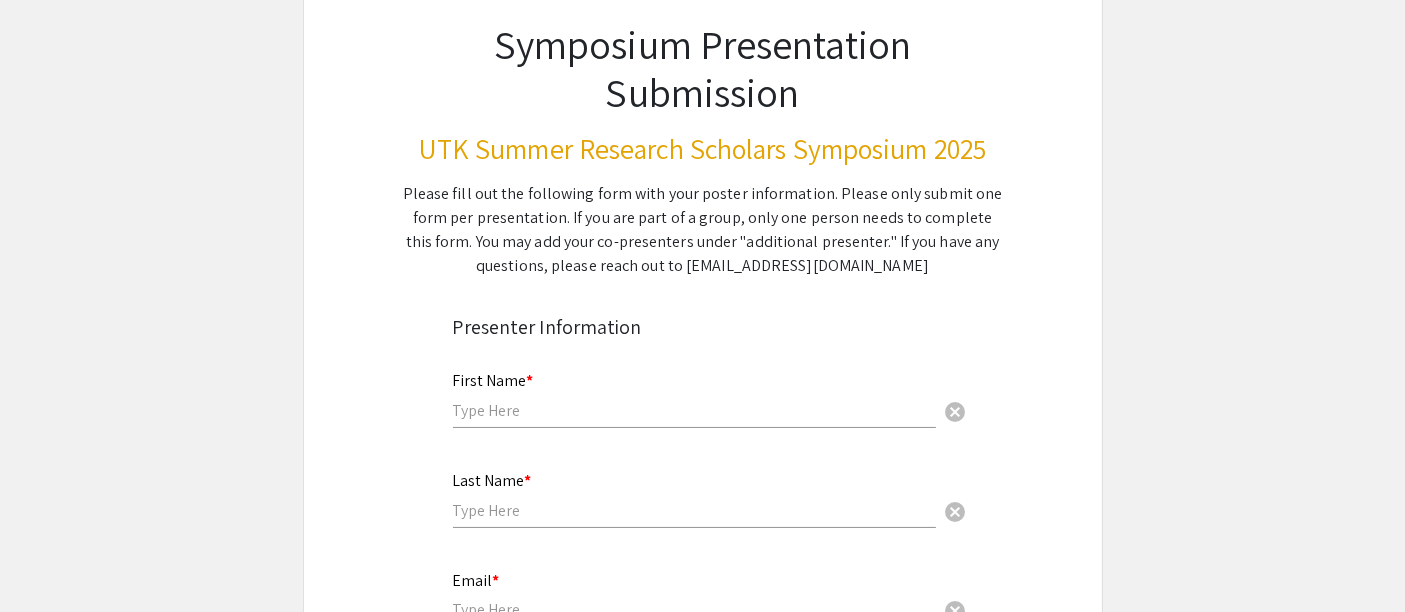 scroll, scrollTop: 228, scrollLeft: 0, axis: vertical 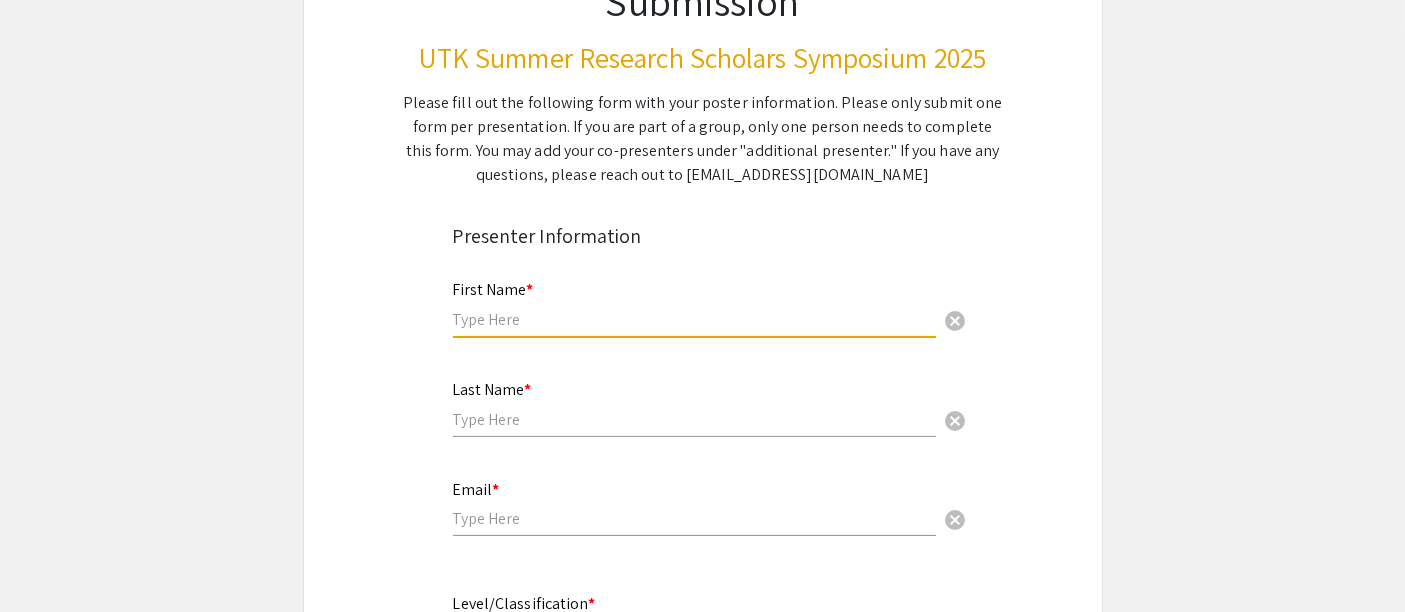 click at bounding box center (694, 319) 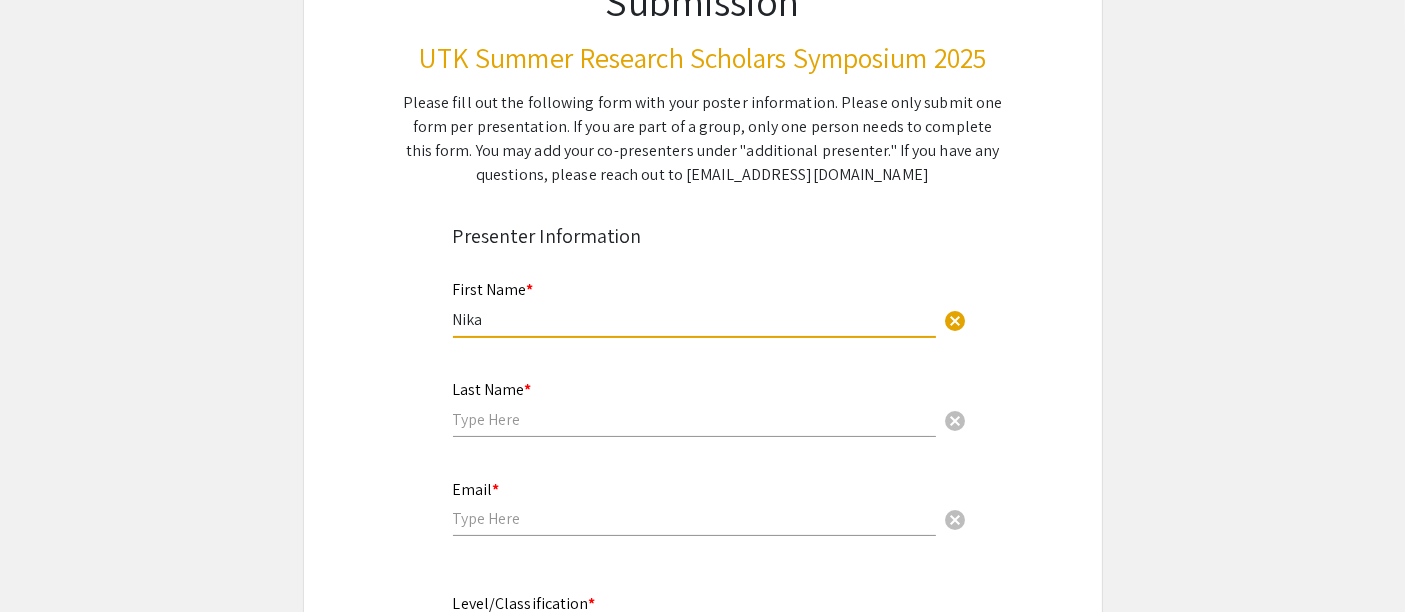 type on "Nika" 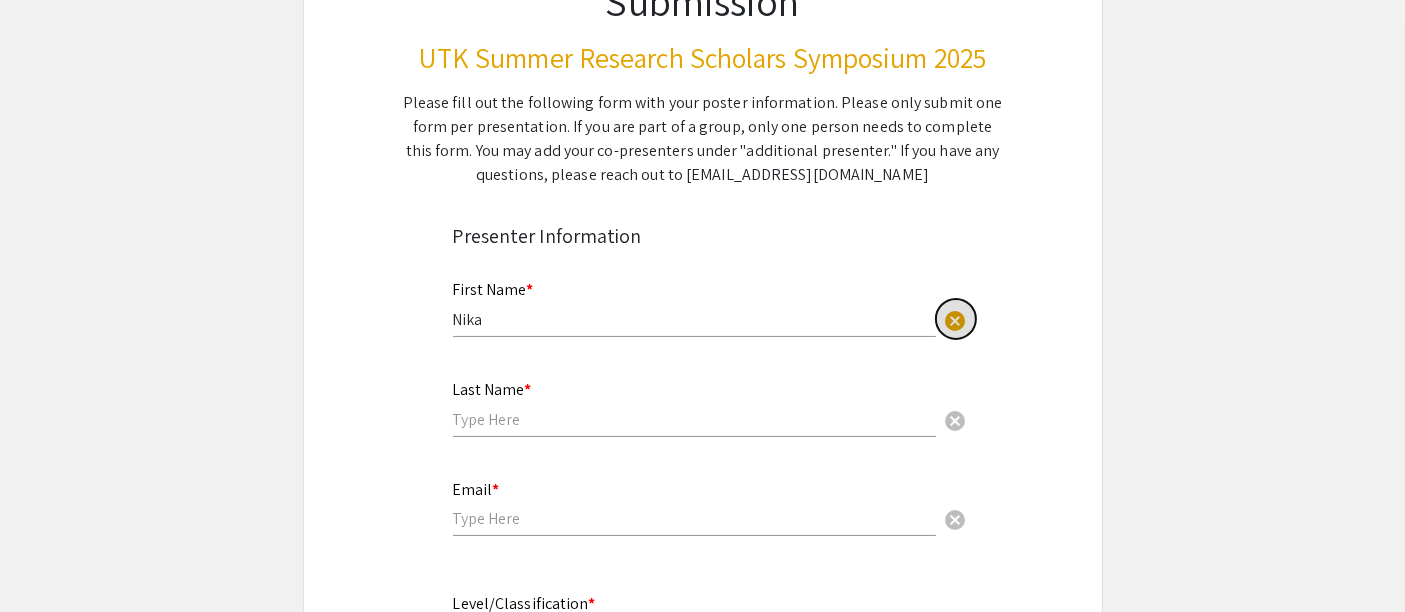 type 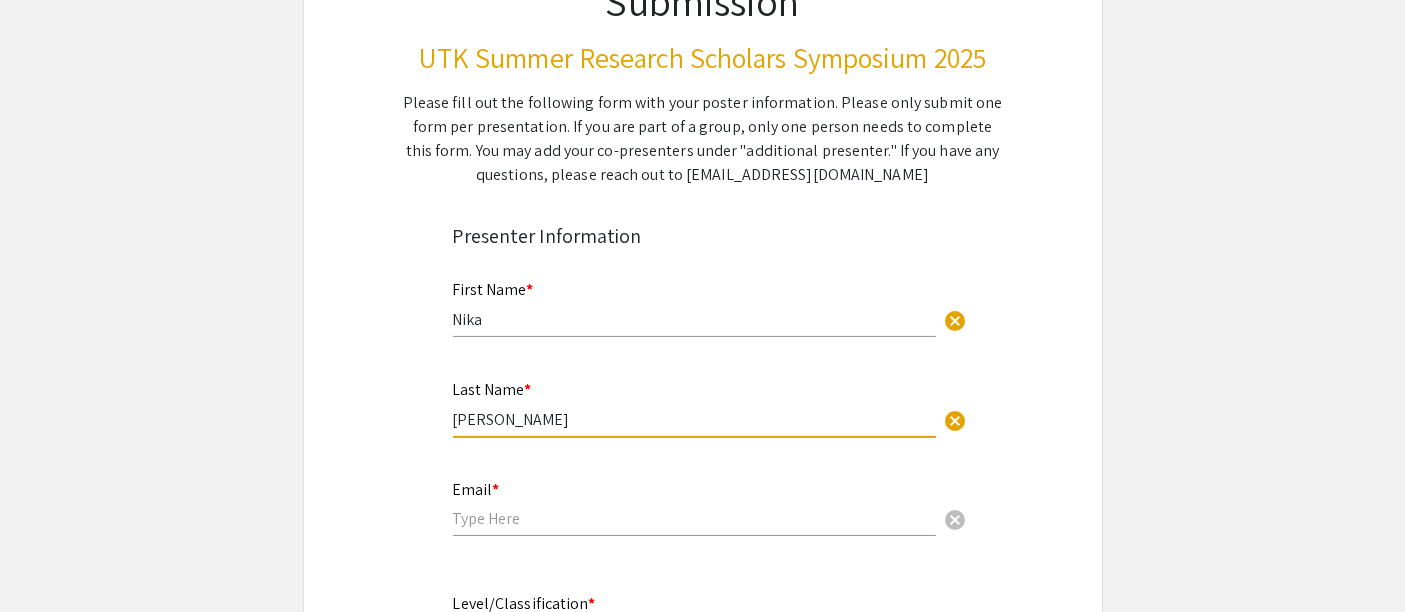 type on "[PERSON_NAME]" 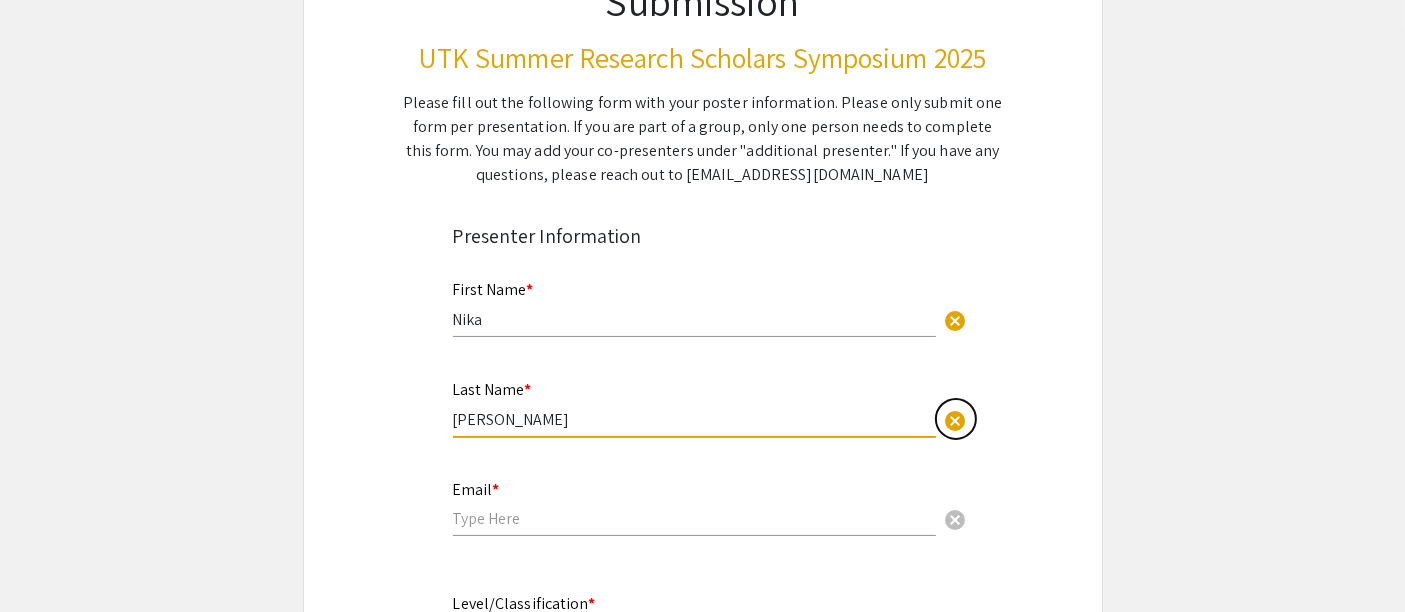 type 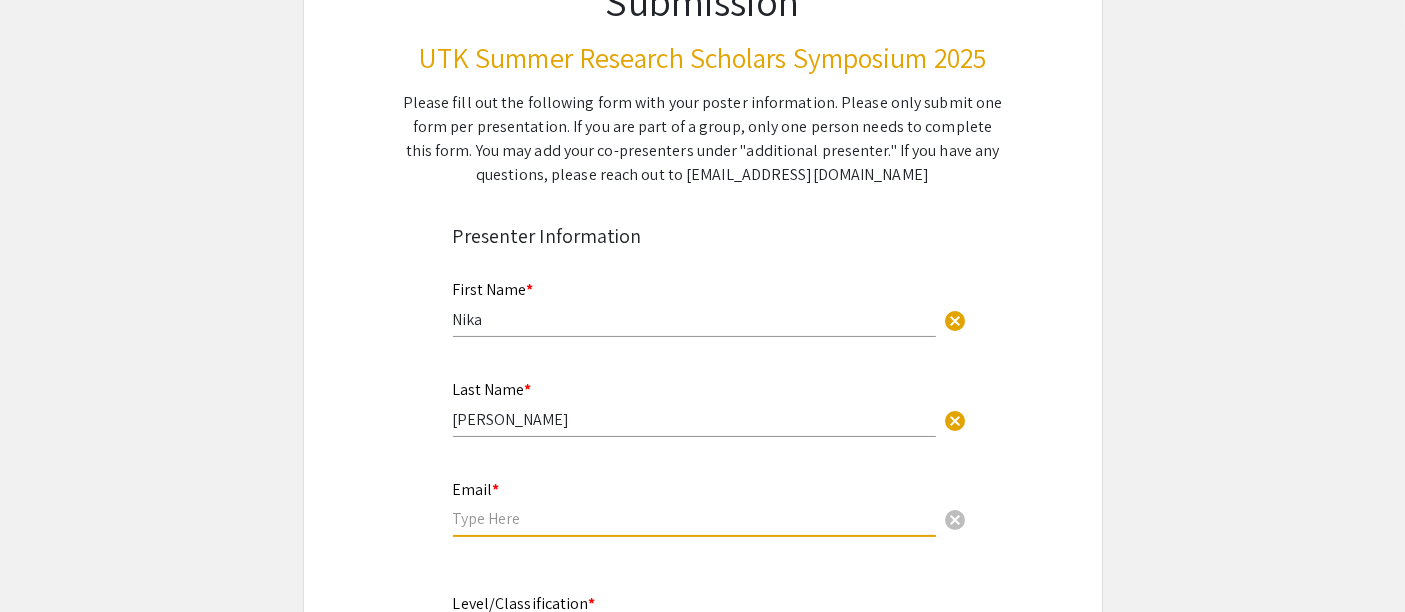 paste on "[EMAIL_ADDRESS][DOMAIN_NAME]" 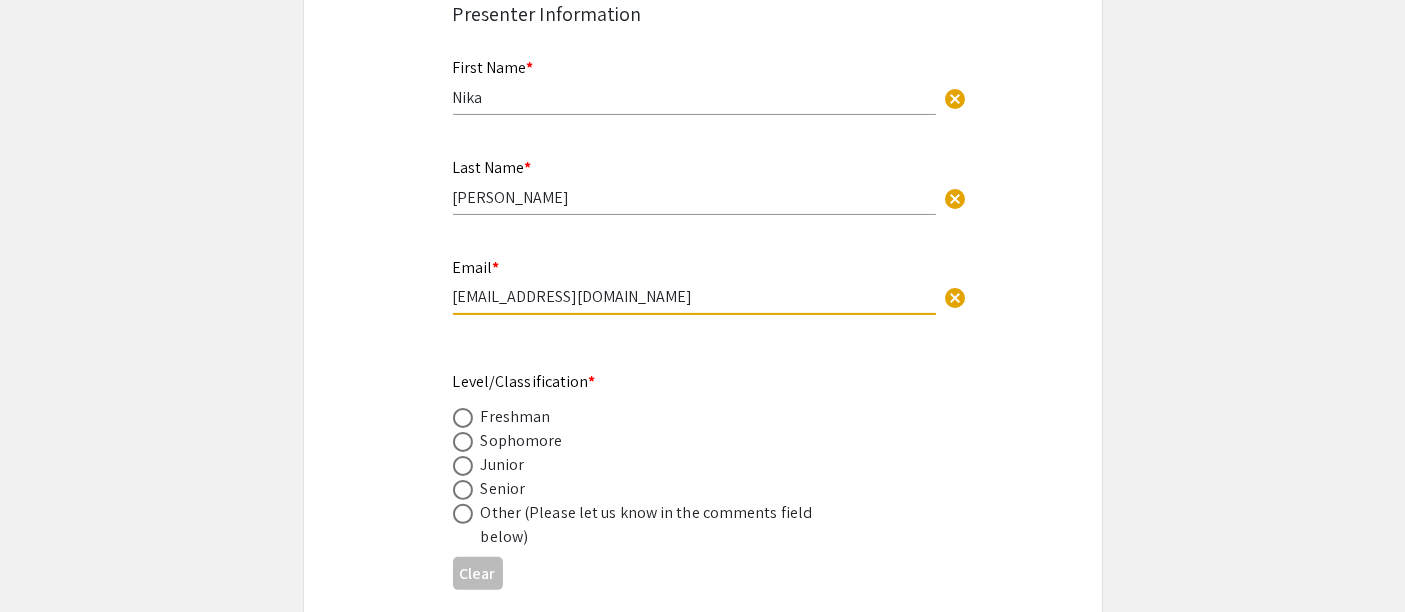 scroll, scrollTop: 477, scrollLeft: 0, axis: vertical 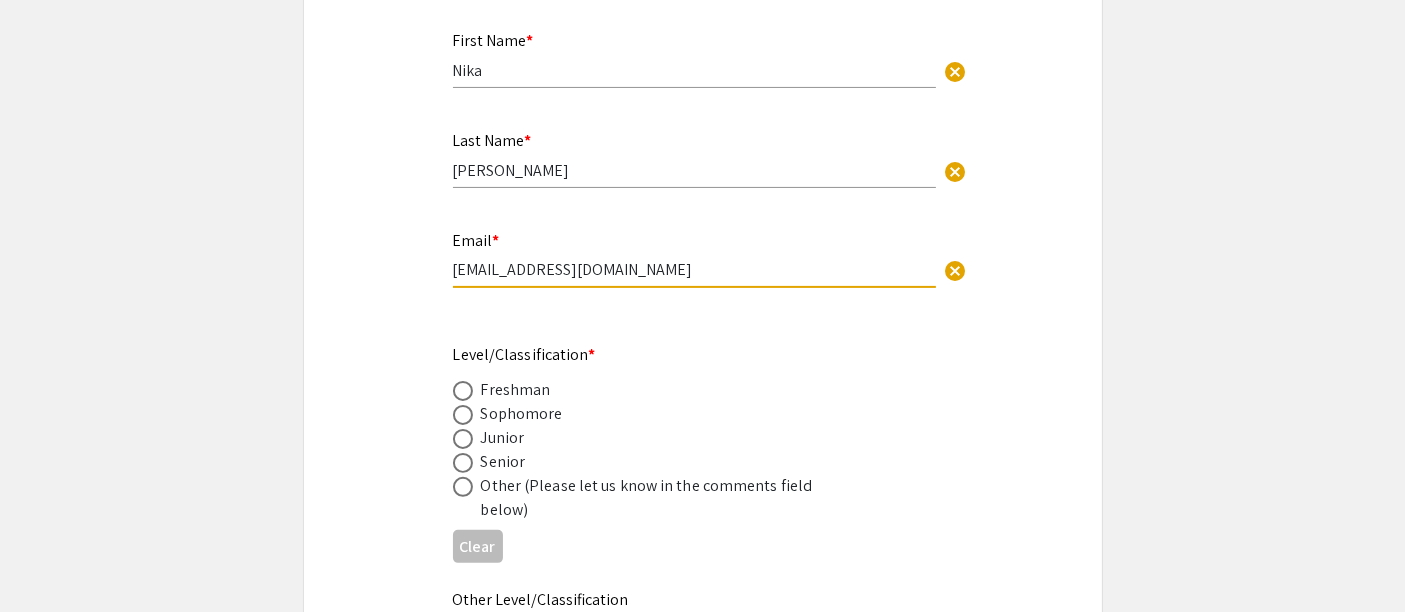 type on "[EMAIL_ADDRESS][DOMAIN_NAME]" 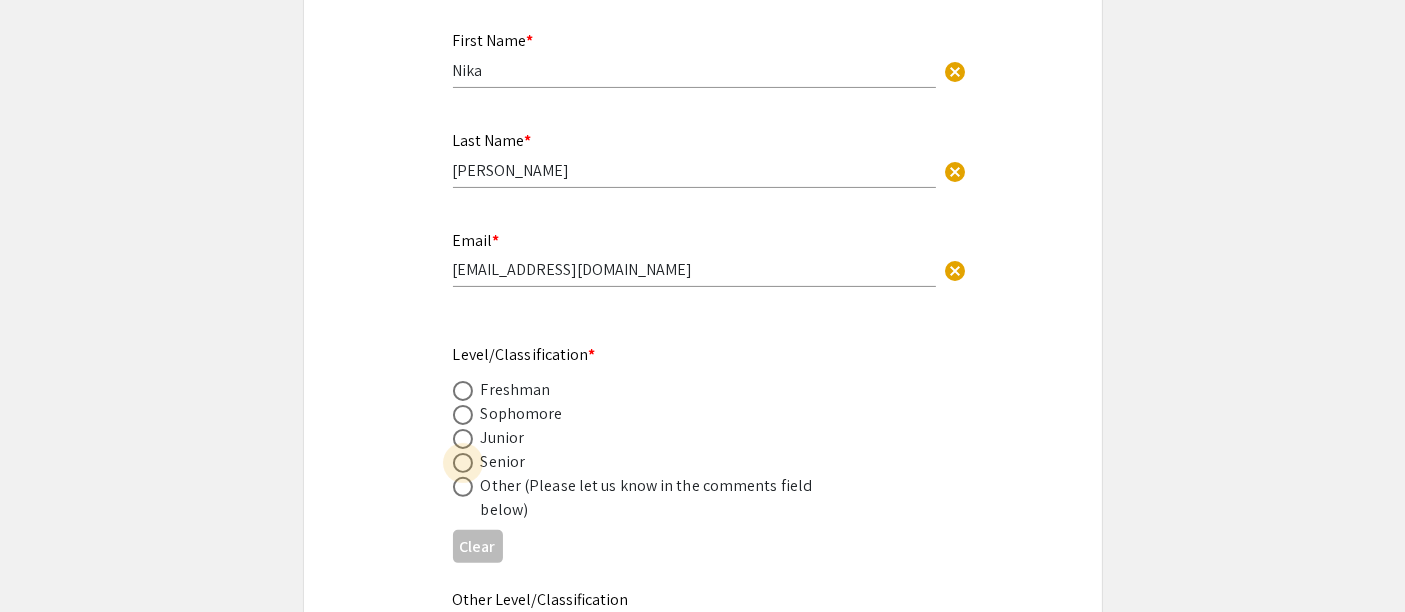 click at bounding box center (463, 463) 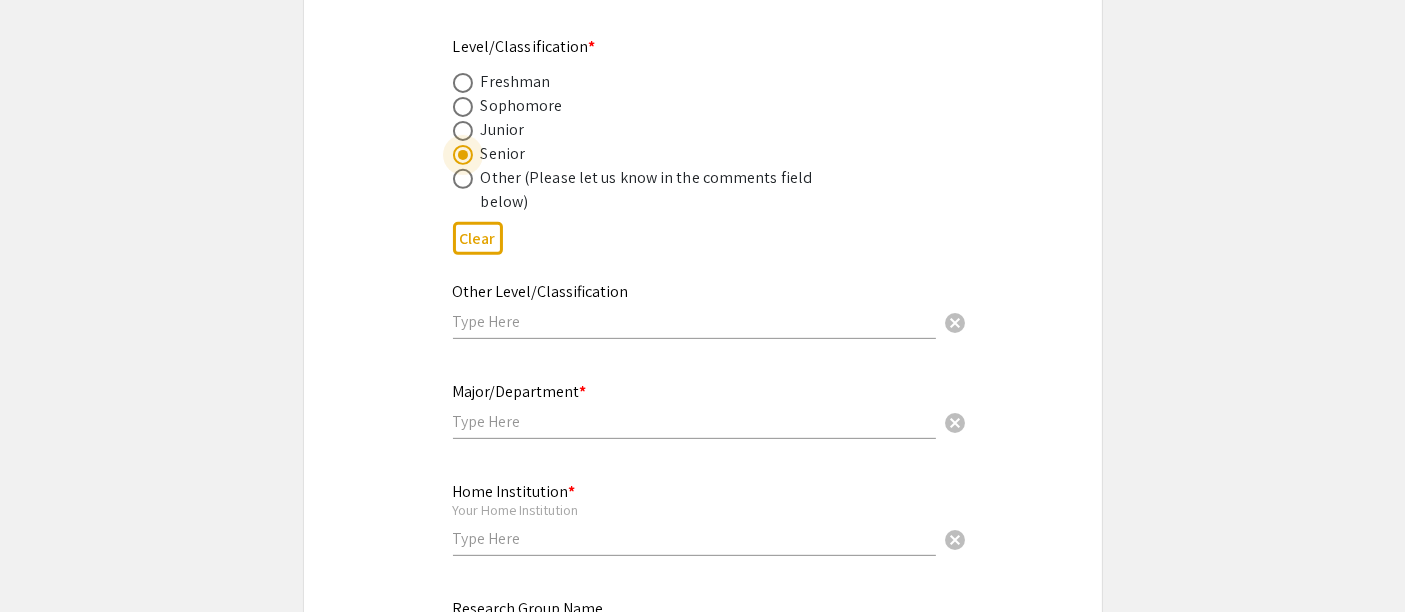scroll, scrollTop: 808, scrollLeft: 0, axis: vertical 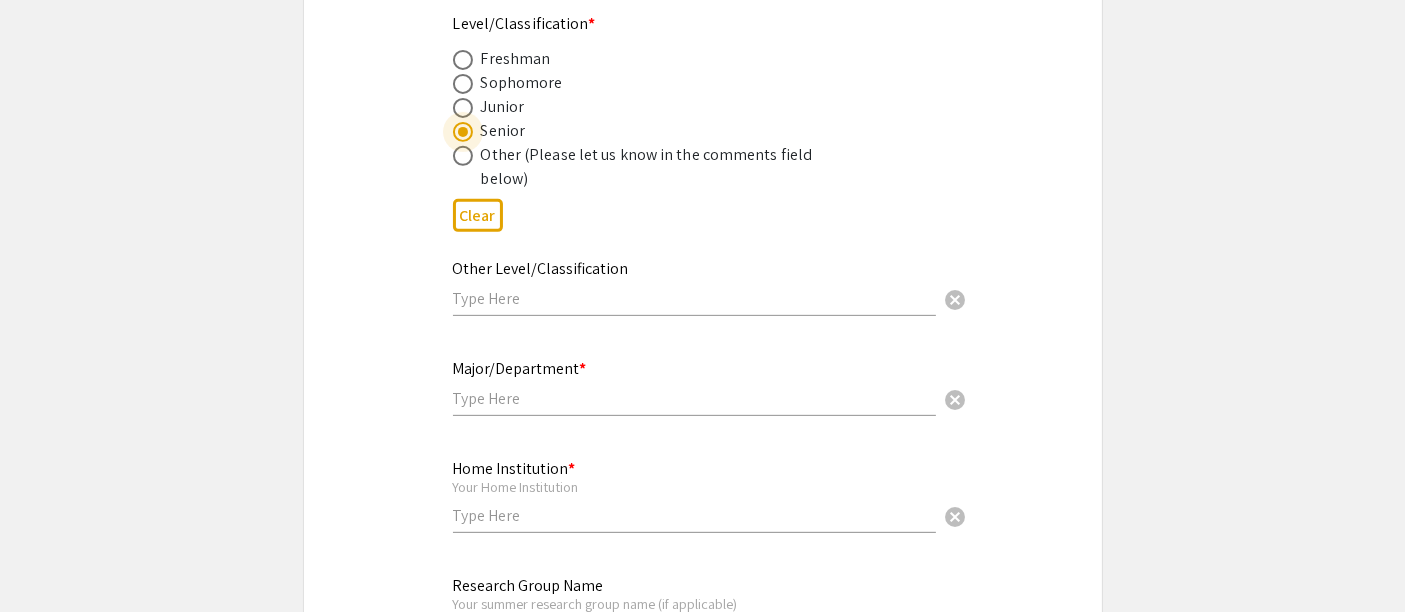 click at bounding box center [694, 398] 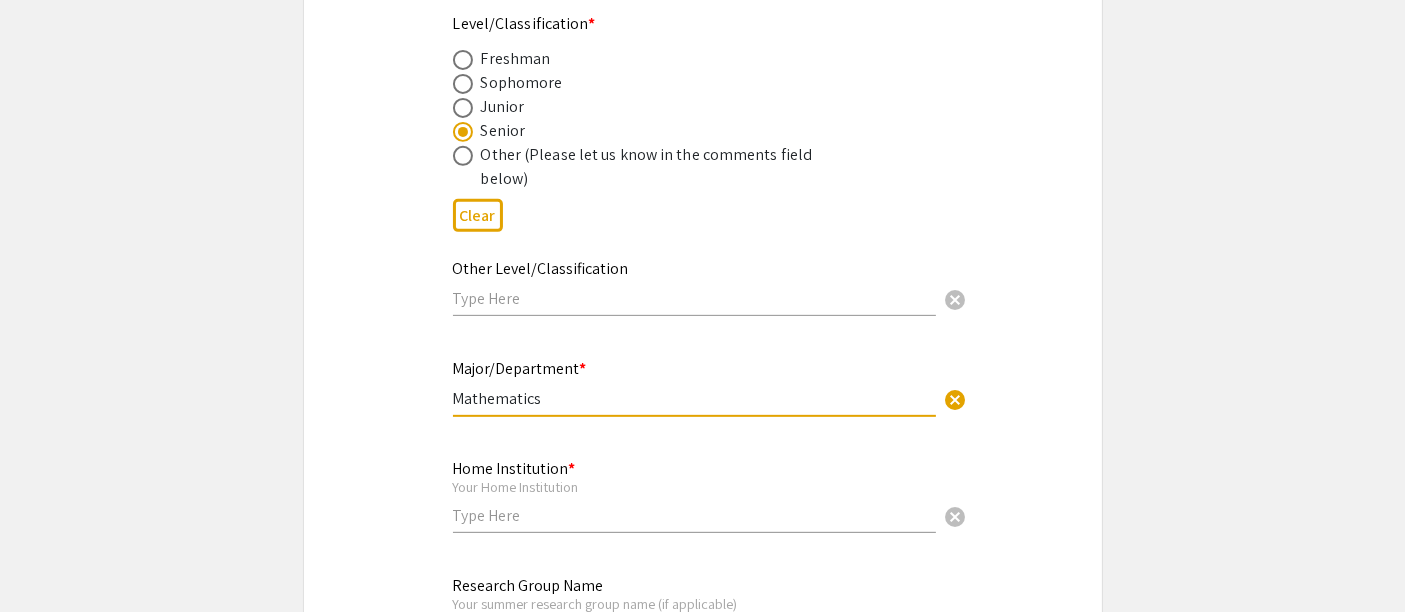 type on "Mathematics" 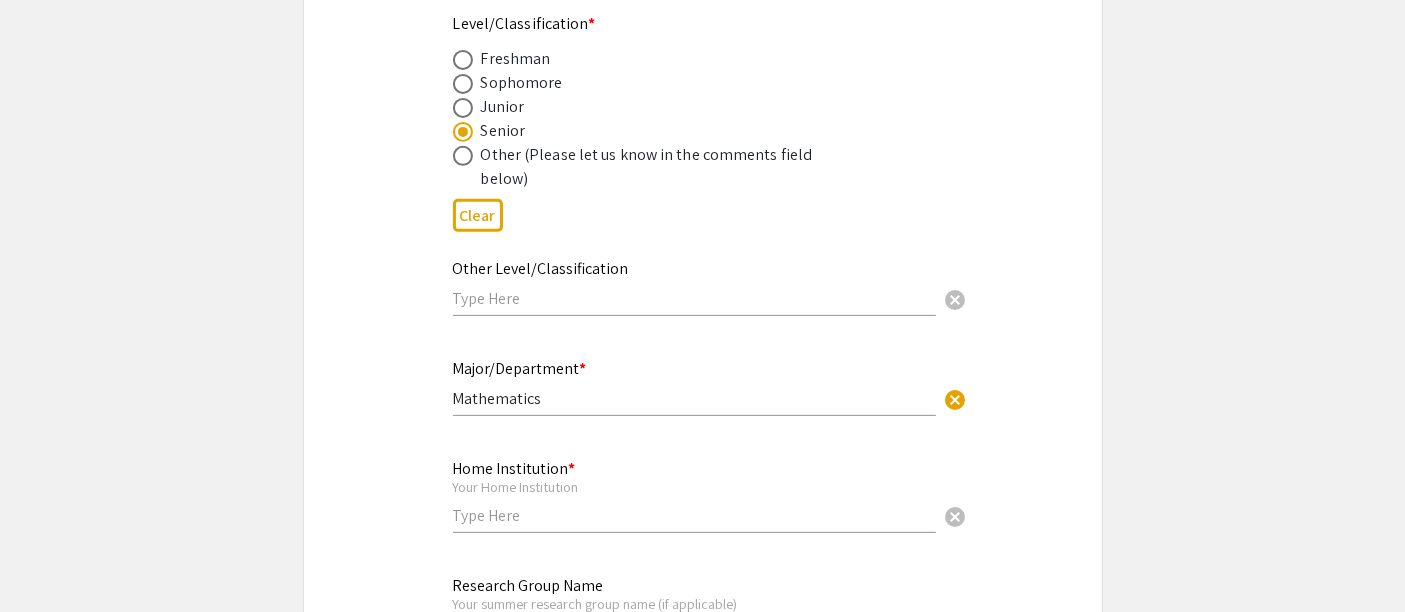 click on "Symposium Presentation Submission UTK Summer Research Scholars Symposium 2025  Please fill out the following form with your poster information. Please only submit one form per presentation. If you are part of a group, only one person needs to complete this form. You may add your co-presenters under "additional presenter." If you have any questions, please reach out to urf@utk.edu   Presenter Information  First Name * Nika cancel This field is required. Last Name * Rastegari cancel This field is required. Email * nikarastegari@gmail.com cancel This field is required. Level/Classification *   Freshman   Sophomore   Junior   Senior   Other (Please let us know in the comments field below)  Clear  Other Level/Classification cancel This field is required. Major/Department * Mathematics cancel This field is required. Home Institution * Your Home Institution cancel This field is required. Research Group Name Your summer research group name (if applicable) cancel This field is required.  Additional Presenter  *" 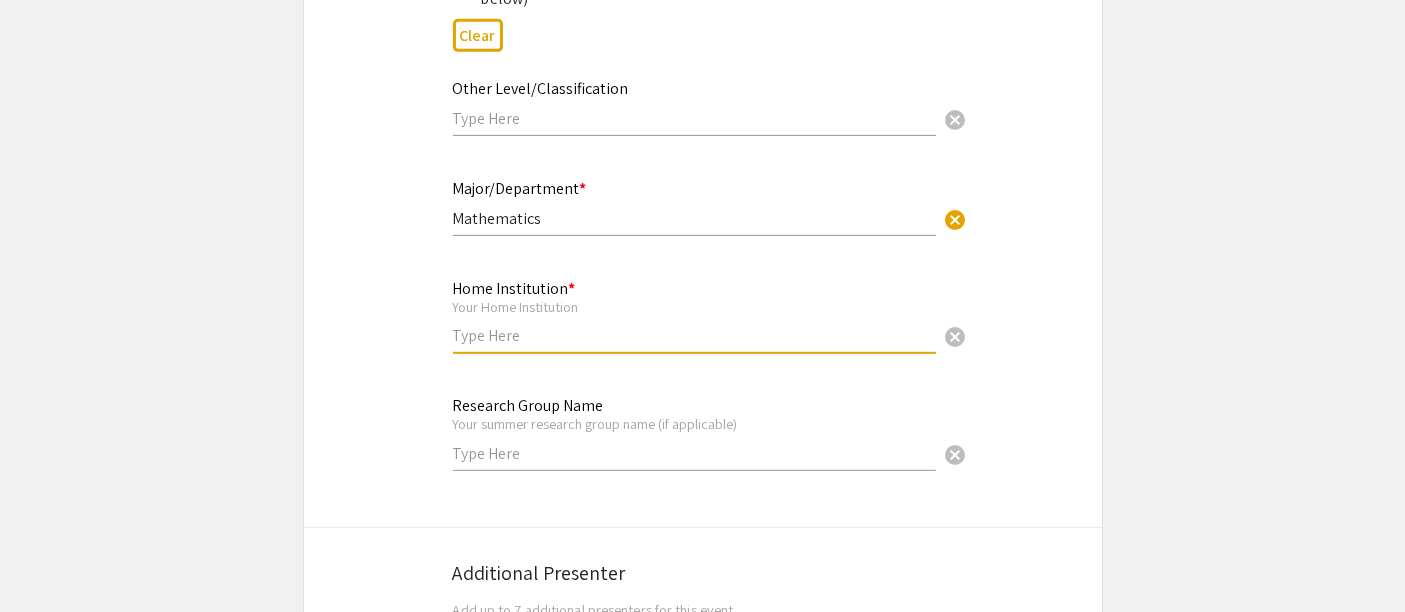 click at bounding box center [694, 335] 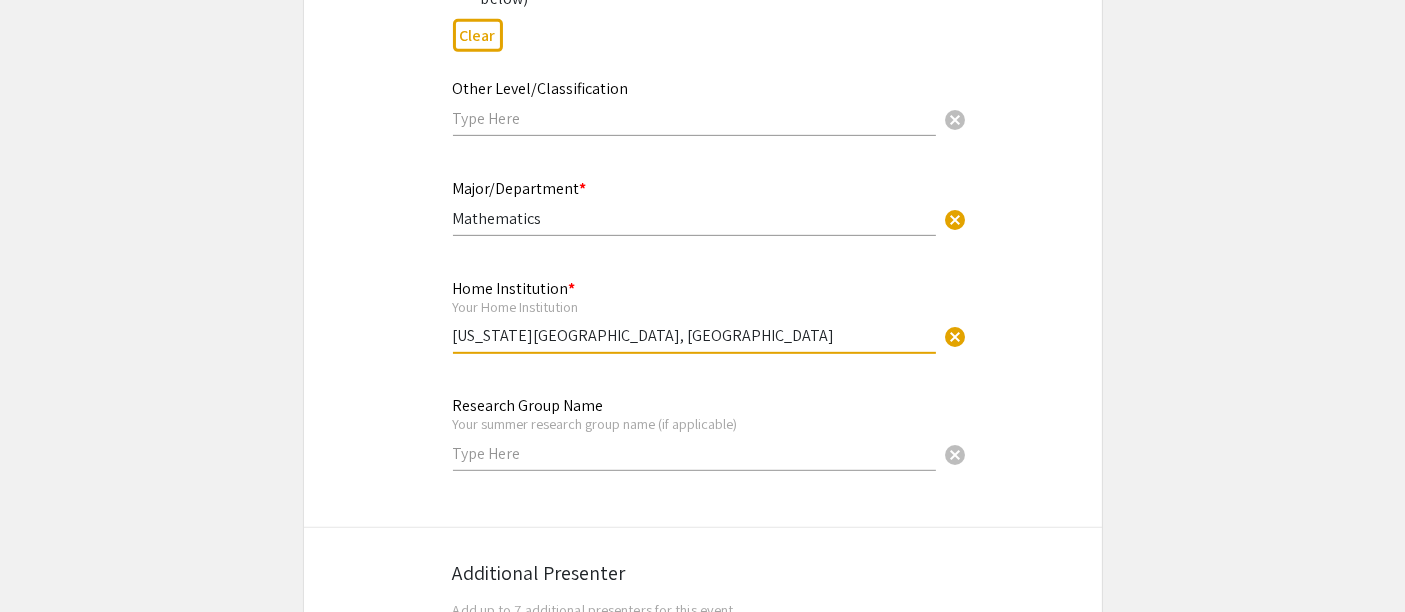 type on "California State University, Northridge" 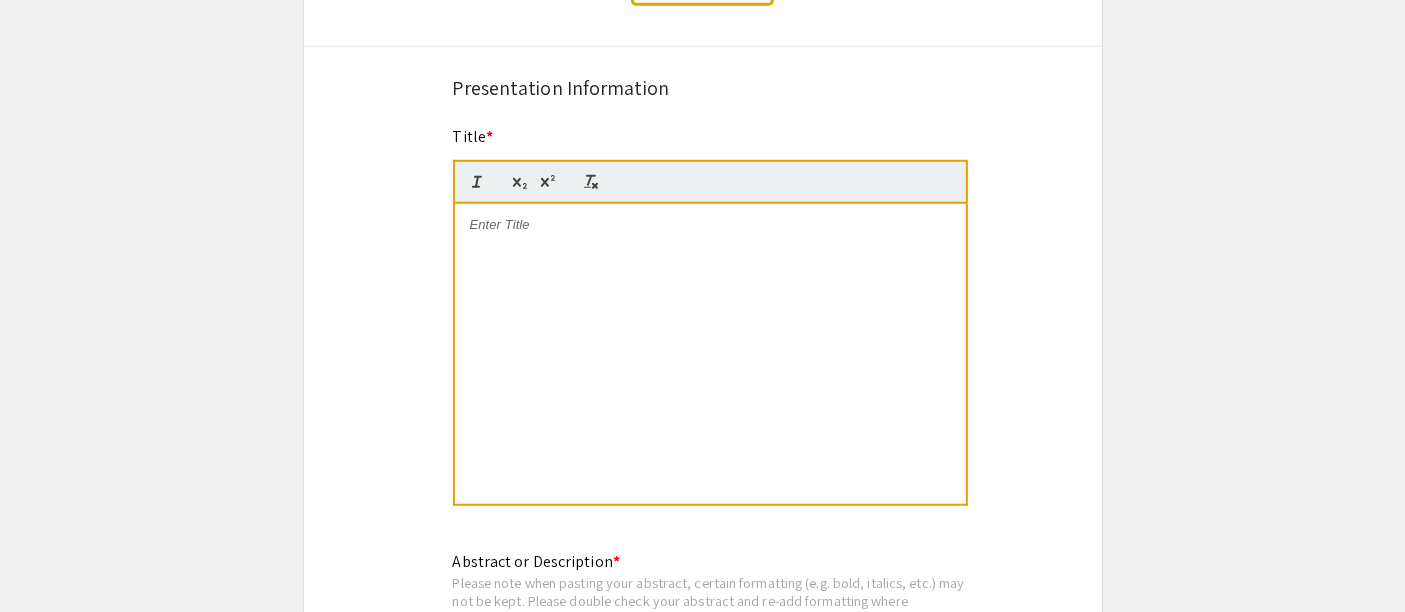 scroll, scrollTop: 1673, scrollLeft: 0, axis: vertical 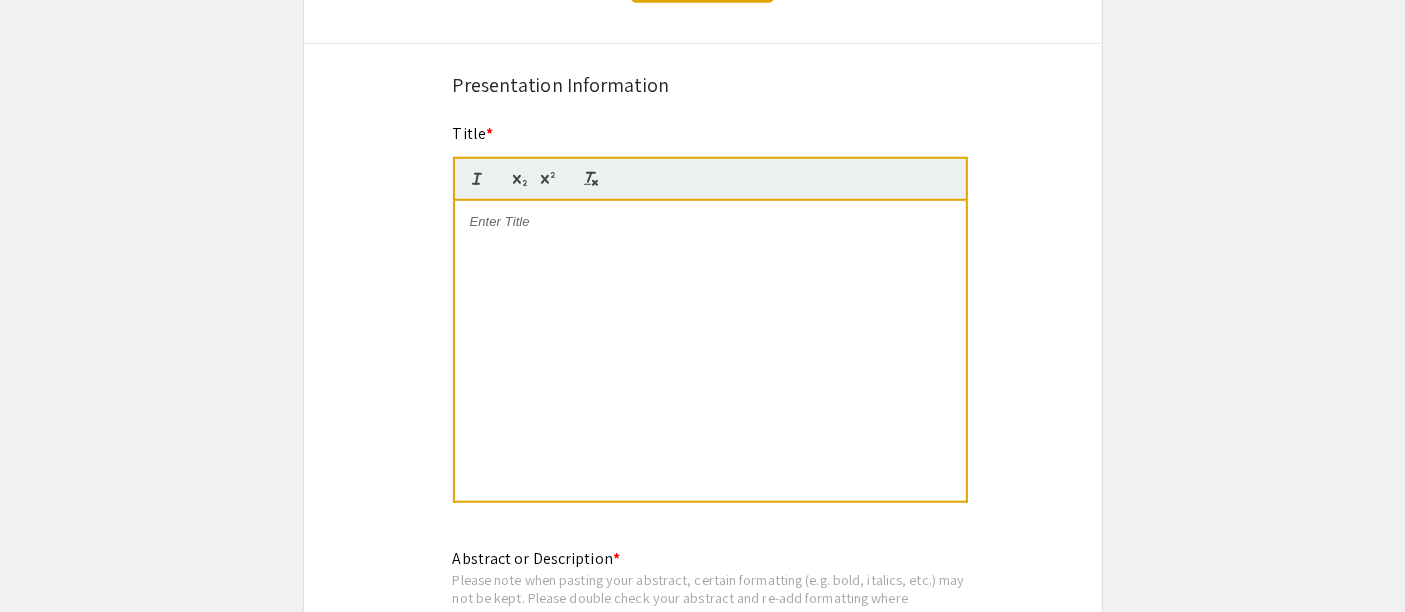 click at bounding box center (710, 351) 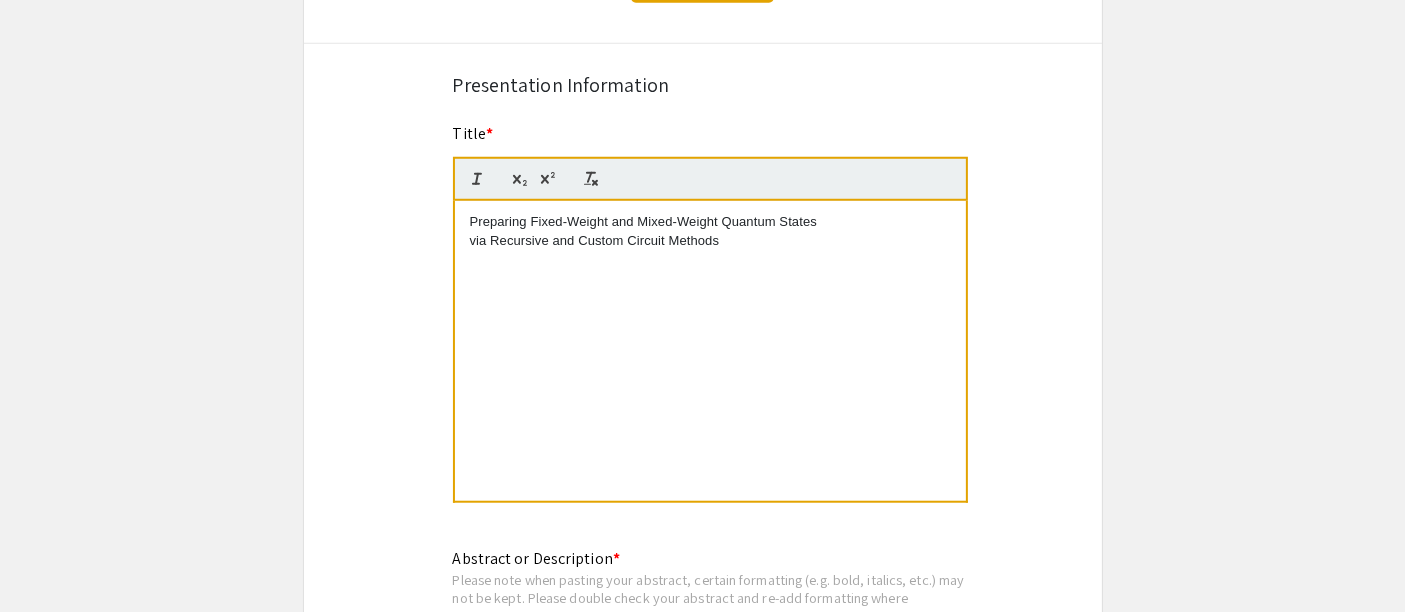 scroll, scrollTop: 0, scrollLeft: 0, axis: both 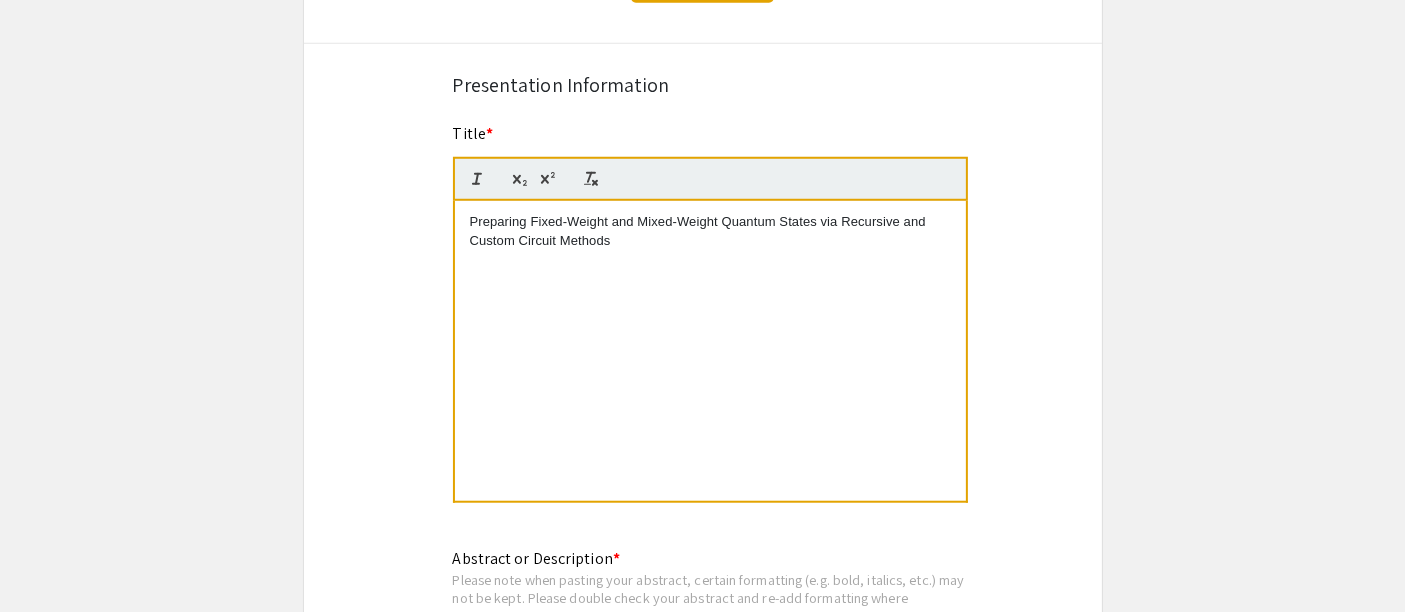 type 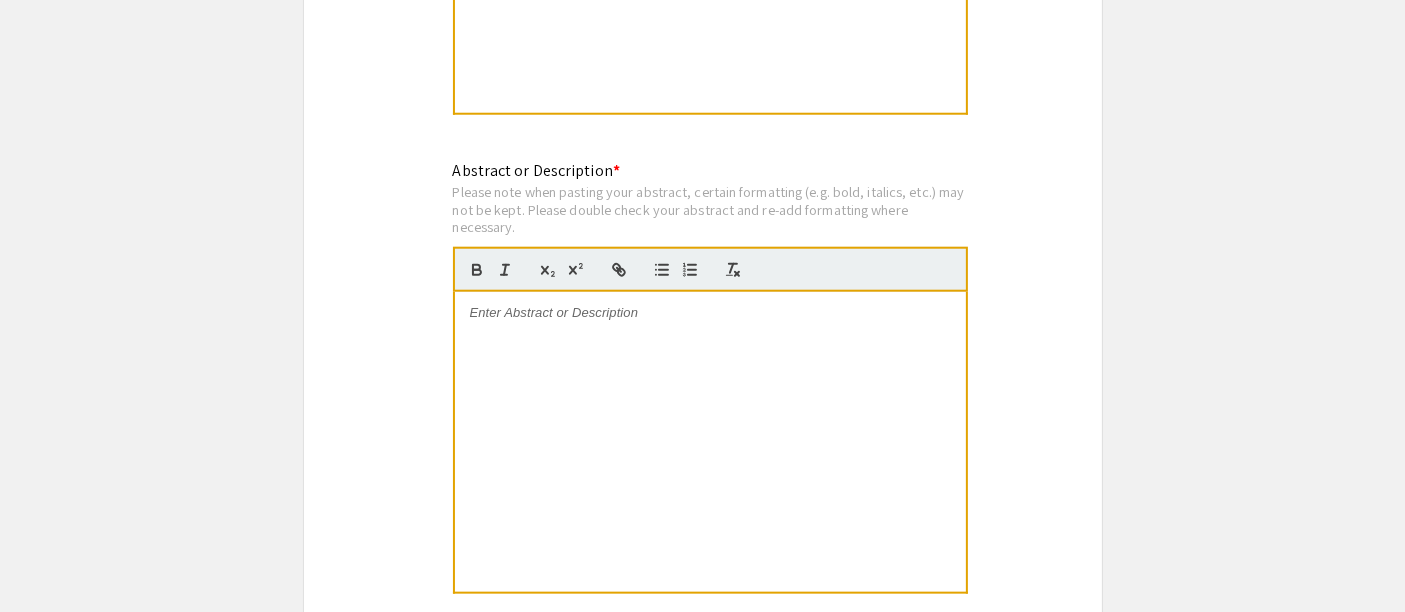 scroll, scrollTop: 2063, scrollLeft: 0, axis: vertical 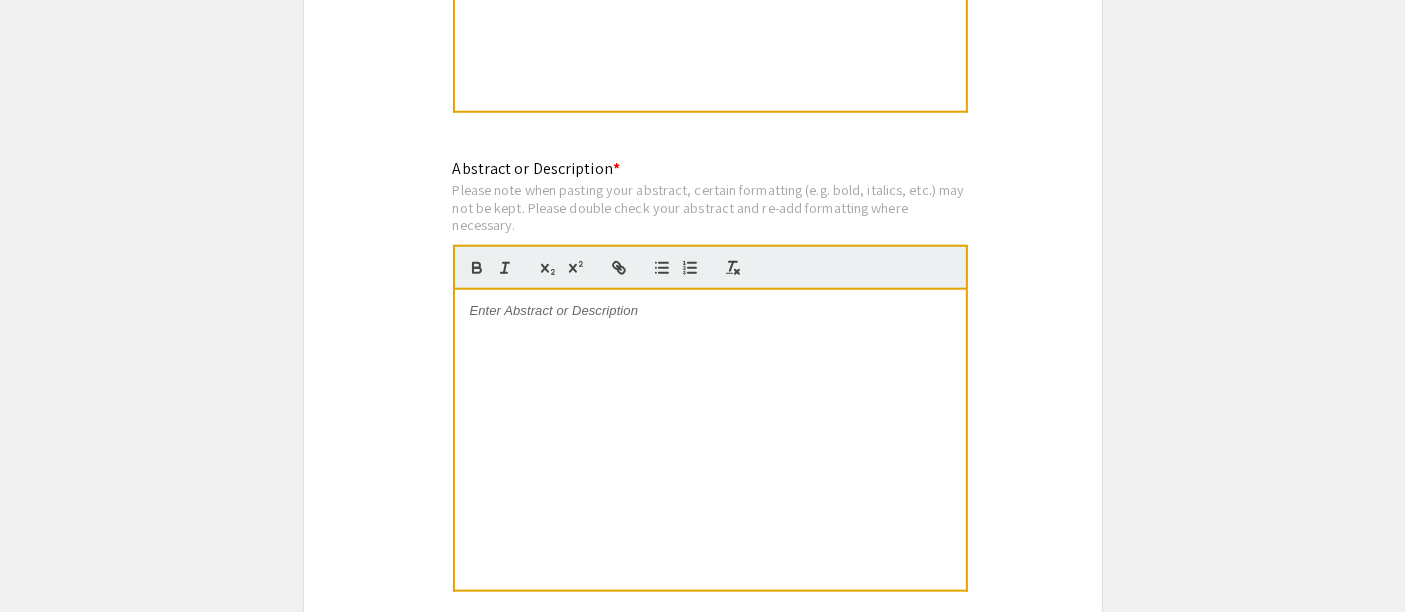click at bounding box center [710, 311] 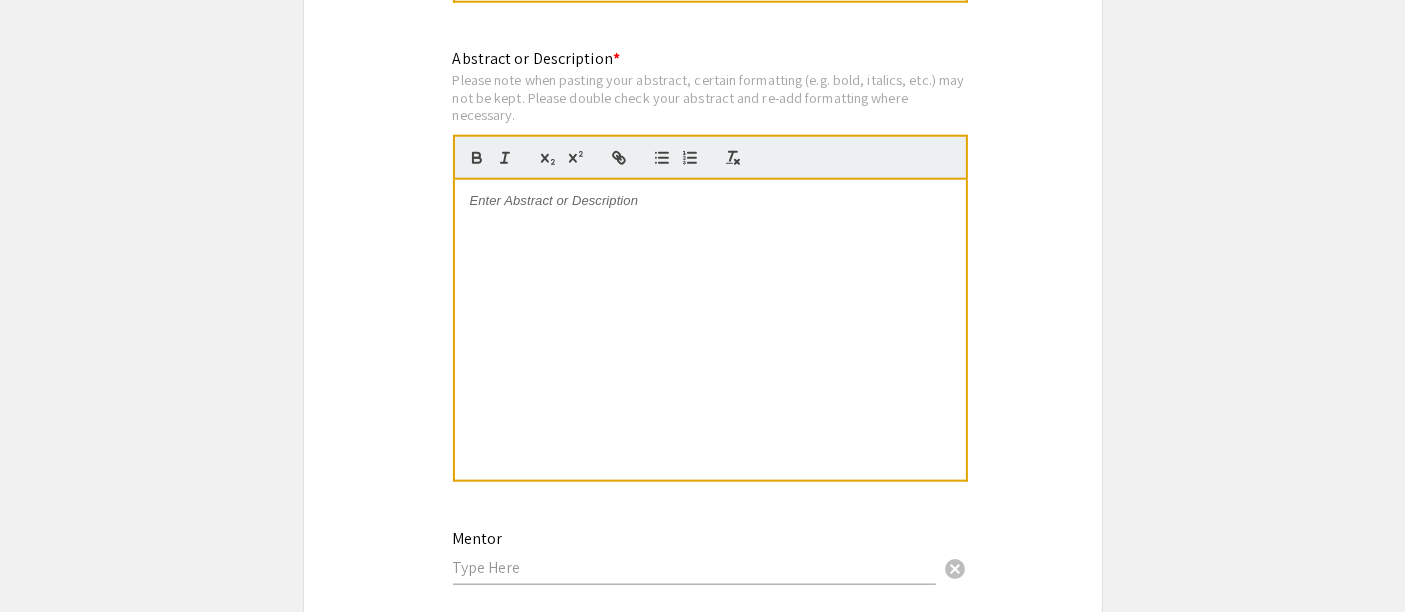 scroll, scrollTop: 2157, scrollLeft: 0, axis: vertical 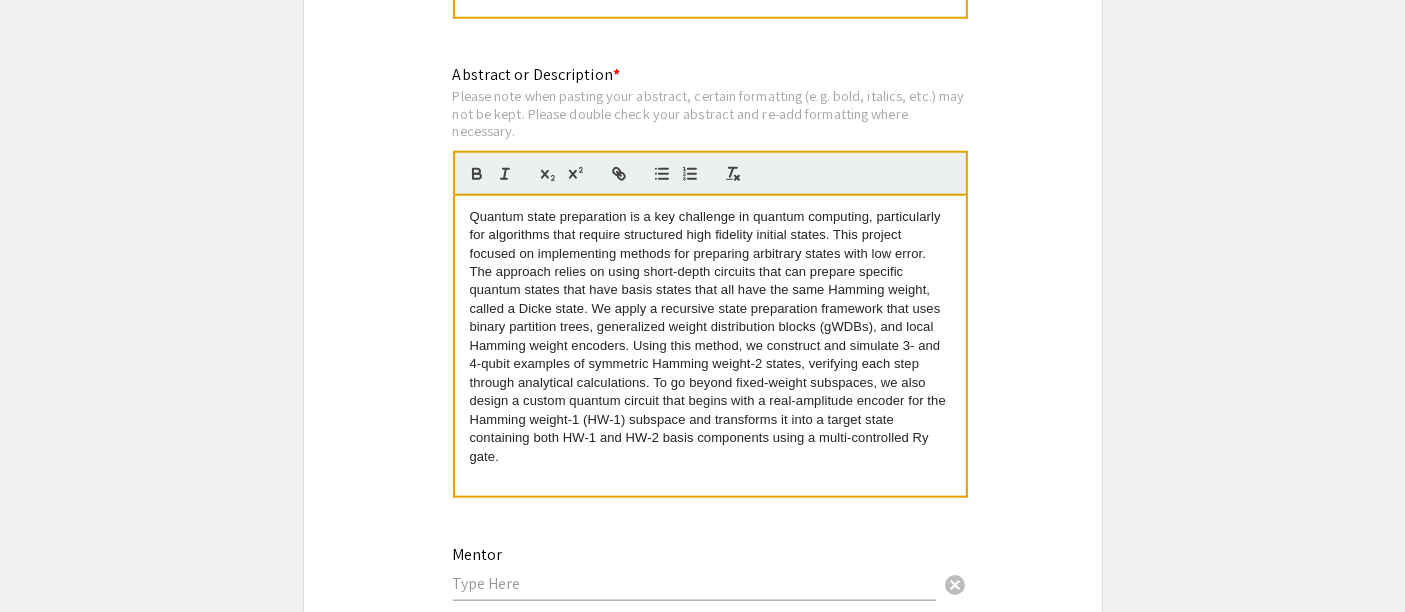 click on "Symposium Presentation Submission UTK Summer Research Scholars Symposium 2025  Please fill out the following form with your poster information. Please only submit one form per presentation. If you are part of a group, only one person needs to complete this form. You may add your co-presenters under "additional presenter." If you have any questions, please reach out to urf@utk.edu   Presenter Information  First Name * Nika cancel This field is required. Last Name * Rastegari cancel This field is required. Email * nikarastegari@gmail.com cancel This field is required. Level/Classification *   Freshman   Sophomore   Junior   Senior   Other (Please let us know in the comments field below)  Clear  Other Level/Classification cancel This field is required. Major/Department * Mathematics cancel This field is required. Home Institution * Your Home Institution California State University, Northridge cancel This field is required. Research Group Name Your summer research group name (if applicable) cancel Title *" 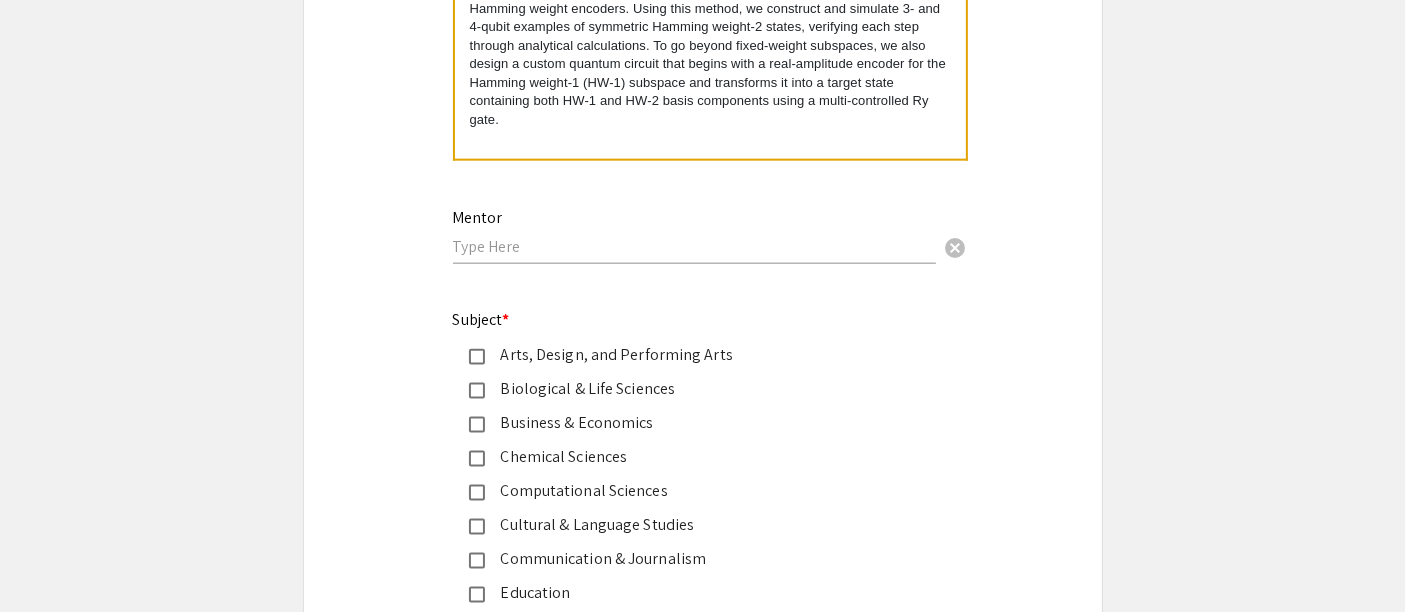 scroll, scrollTop: 2502, scrollLeft: 0, axis: vertical 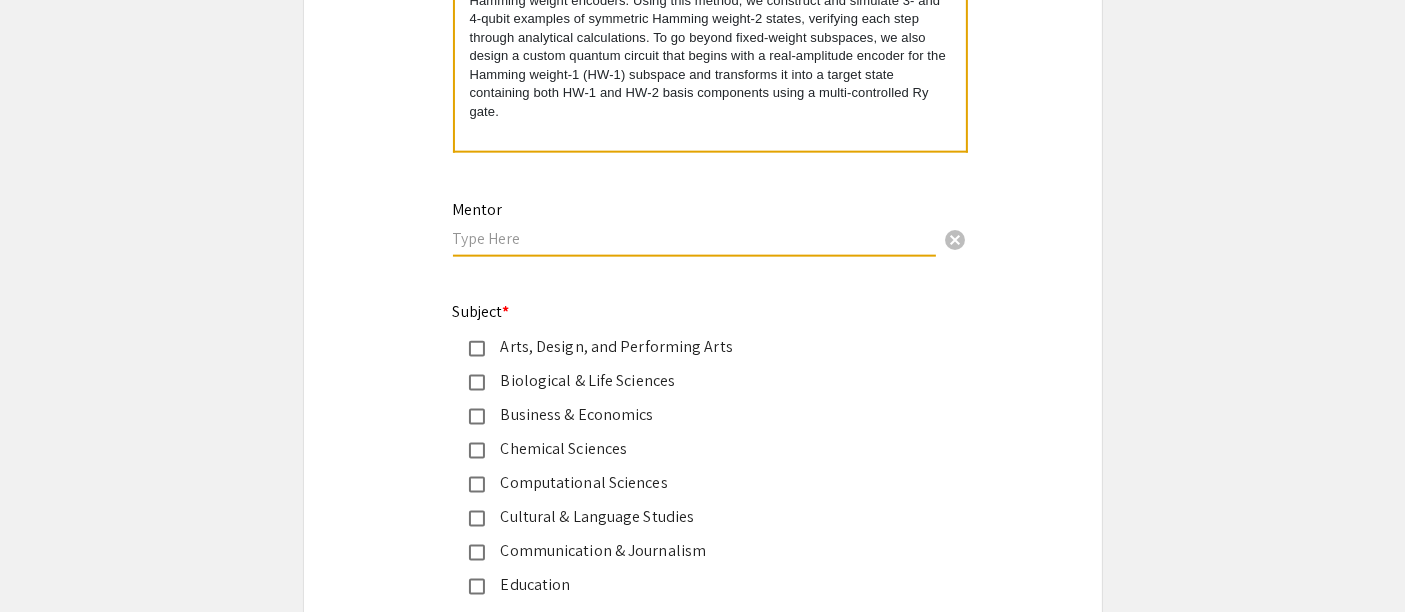 click at bounding box center [694, 238] 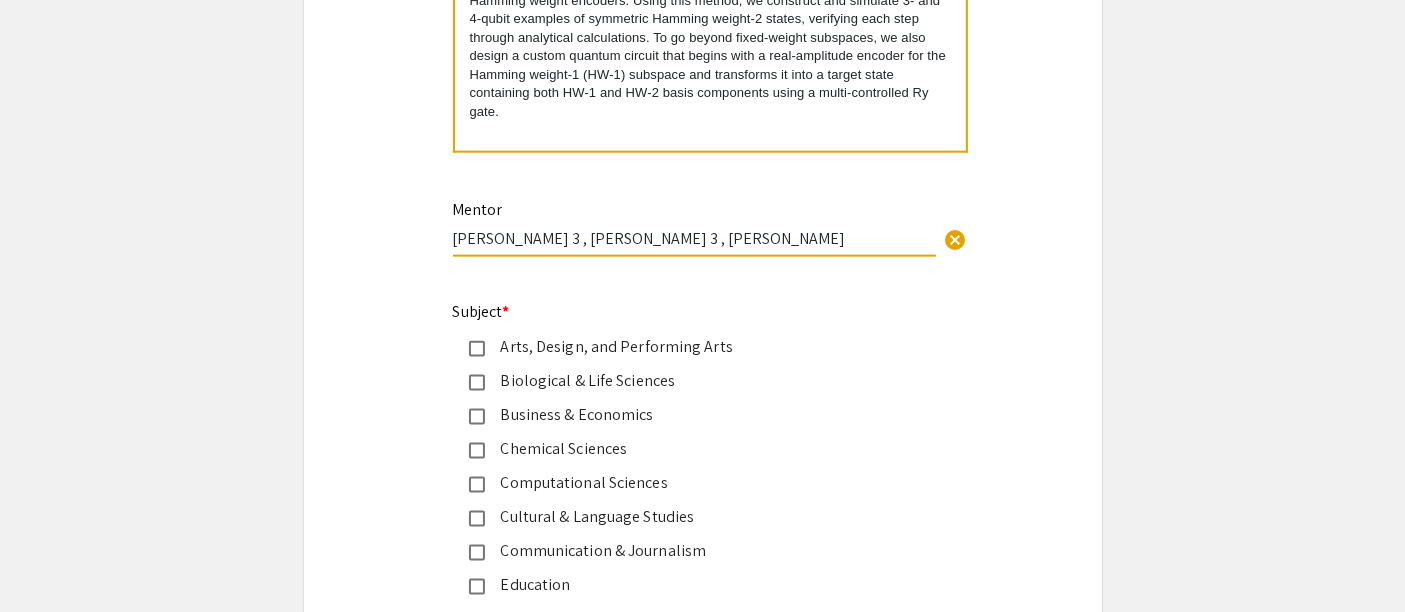 click on "Mostafa Atallah 3 , Anthony Wilkie 3 , Rebekah Herrman" at bounding box center [694, 238] 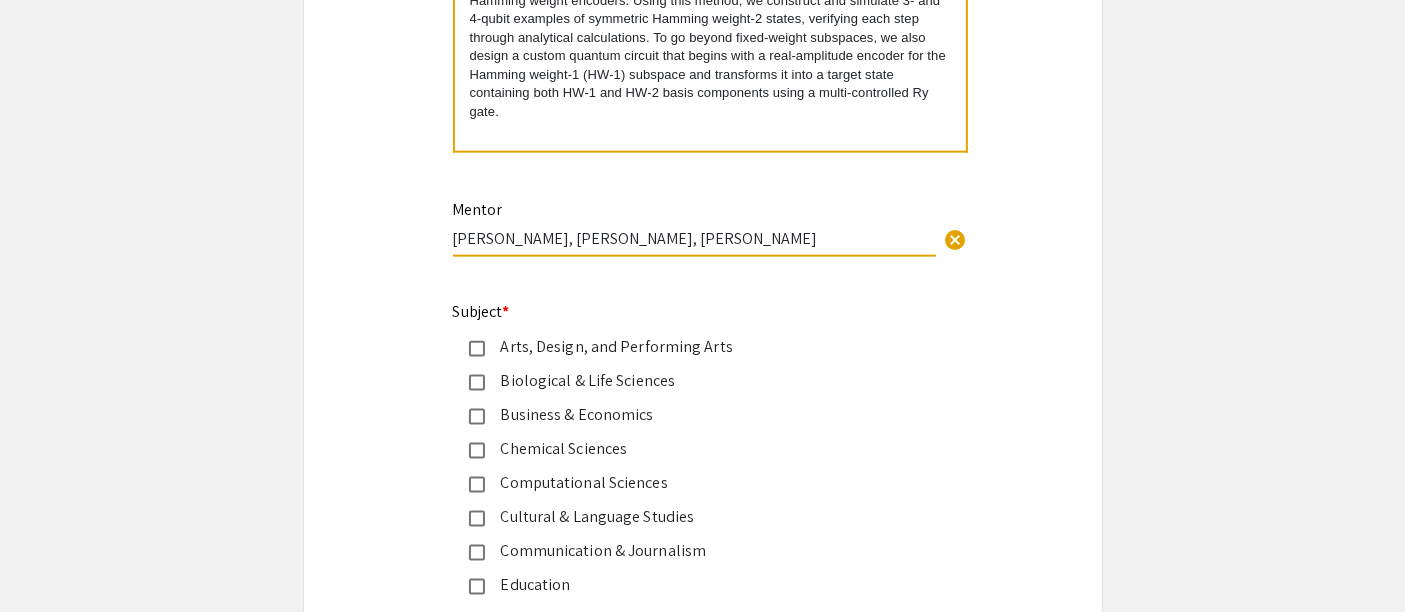 type on "Mostafa Atallah, Anthony Wilkie, Rebekah Herrman" 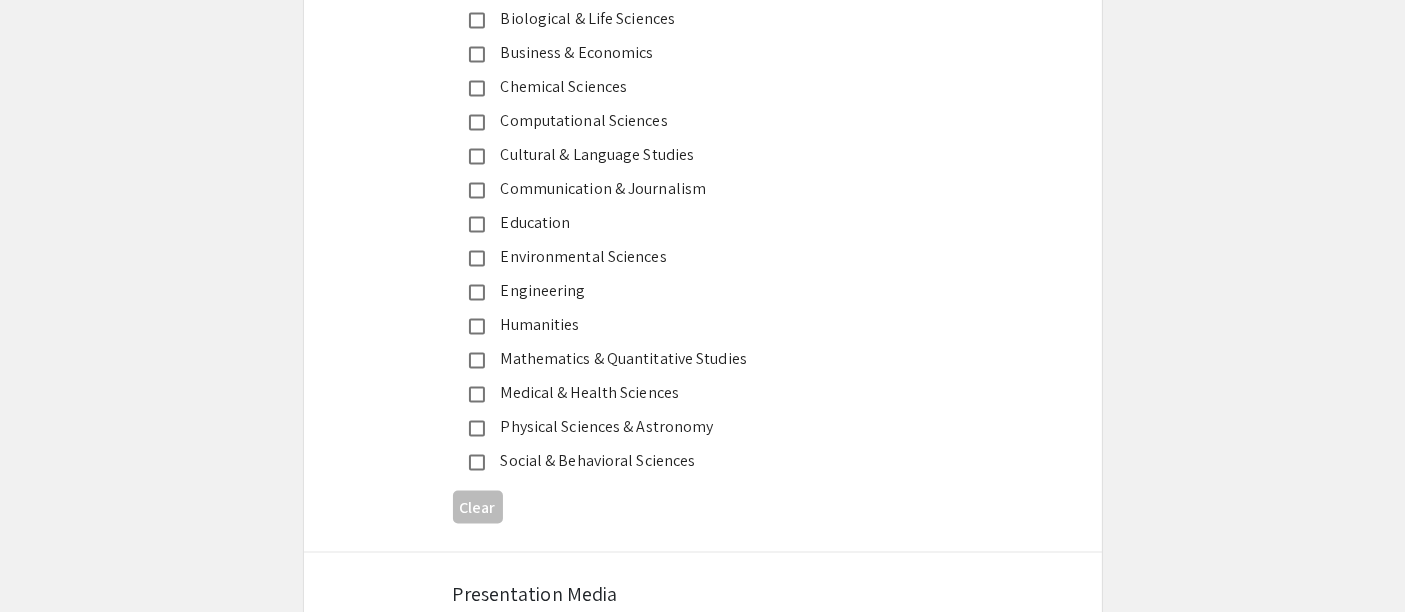 scroll, scrollTop: 2934, scrollLeft: 0, axis: vertical 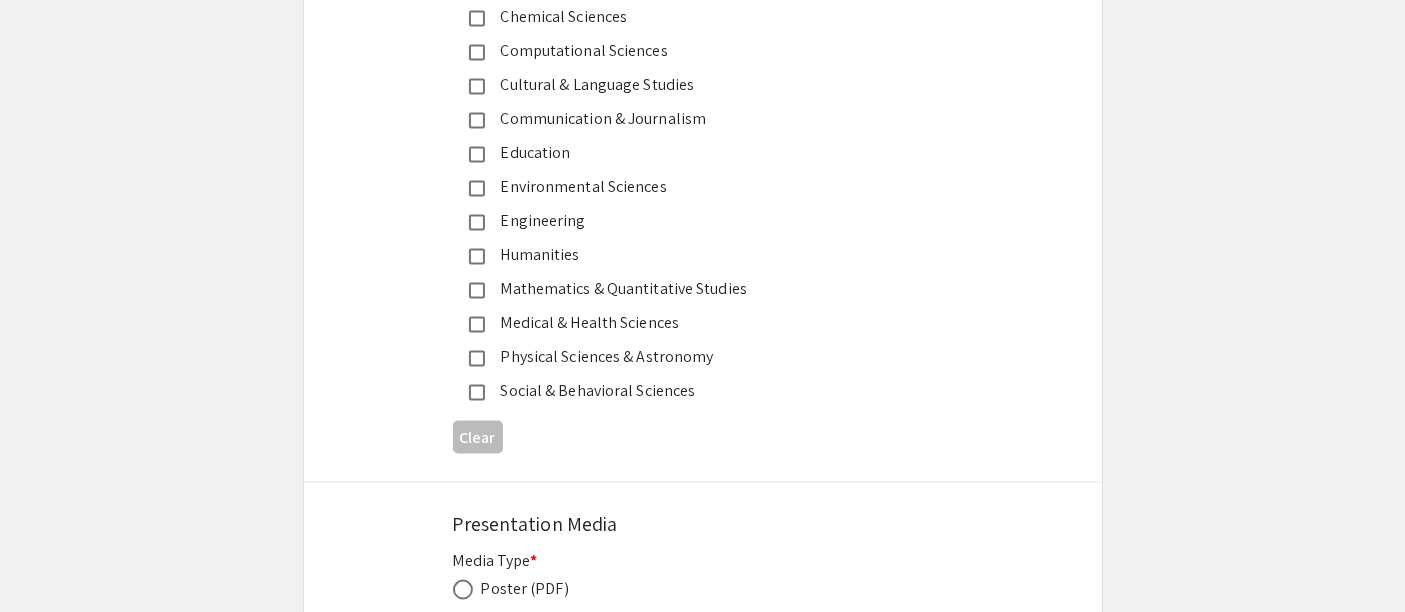 click on "Mathematics & Quantitative Studies" 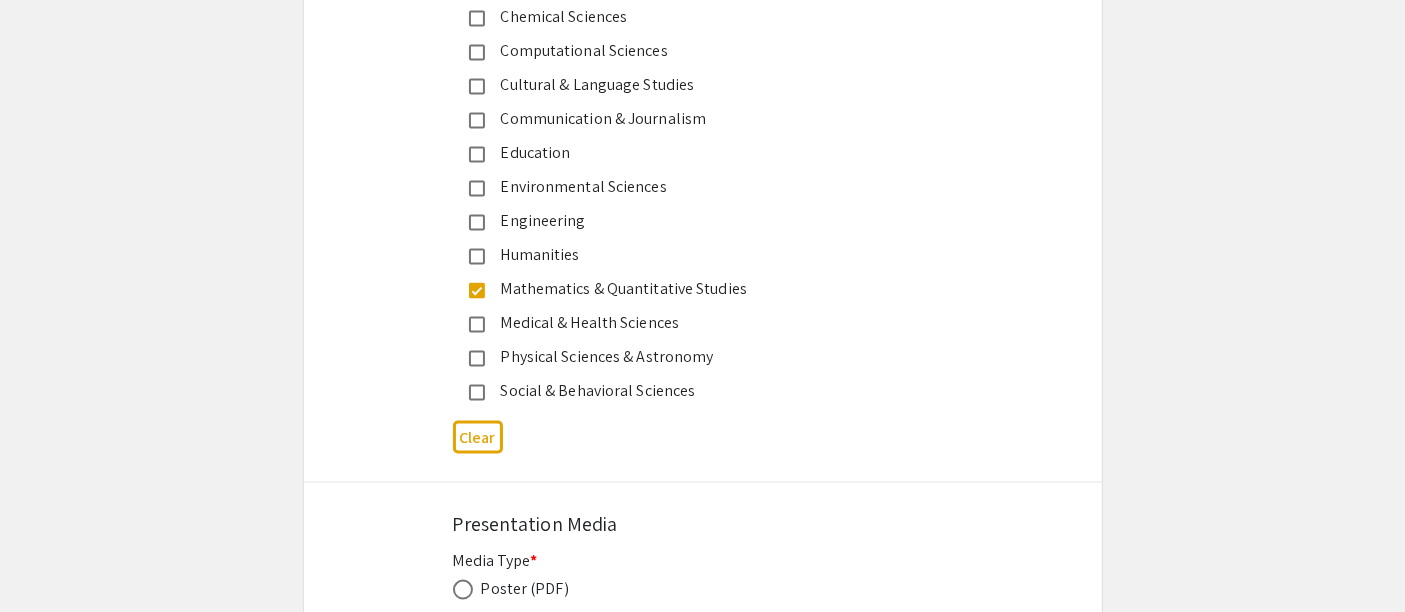click on "Symposium Presentation Submission UTK Summer Research Scholars Symposium 2025  Please fill out the following form with your poster information. Please only submit one form per presentation. If you are part of a group, only one person needs to complete this form. You may add your co-presenters under "additional presenter." If you have any questions, please reach out to urf@utk.edu   Presenter Information  First Name * Nika cancel This field is required. Last Name * Rastegari cancel This field is required. Email * nikarastegari@gmail.com cancel This field is required. Level/Classification *   Freshman   Sophomore   Junior   Senior   Other (Please let us know in the comments field below)  Clear  Other Level/Classification cancel This field is required. Major/Department * Mathematics cancel This field is required. Home Institution * Your Home Institution California State University, Northridge cancel This field is required. Research Group Name Your summer research group name (if applicable) cancel Title *" 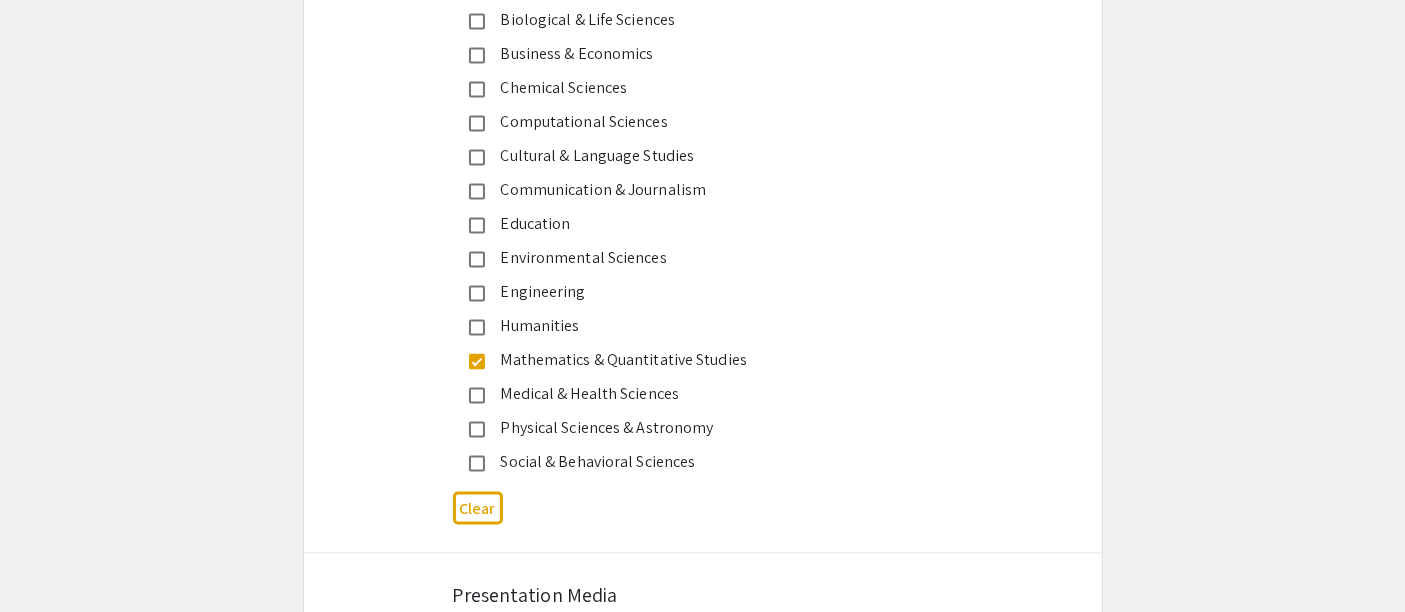 scroll, scrollTop: 2872, scrollLeft: 0, axis: vertical 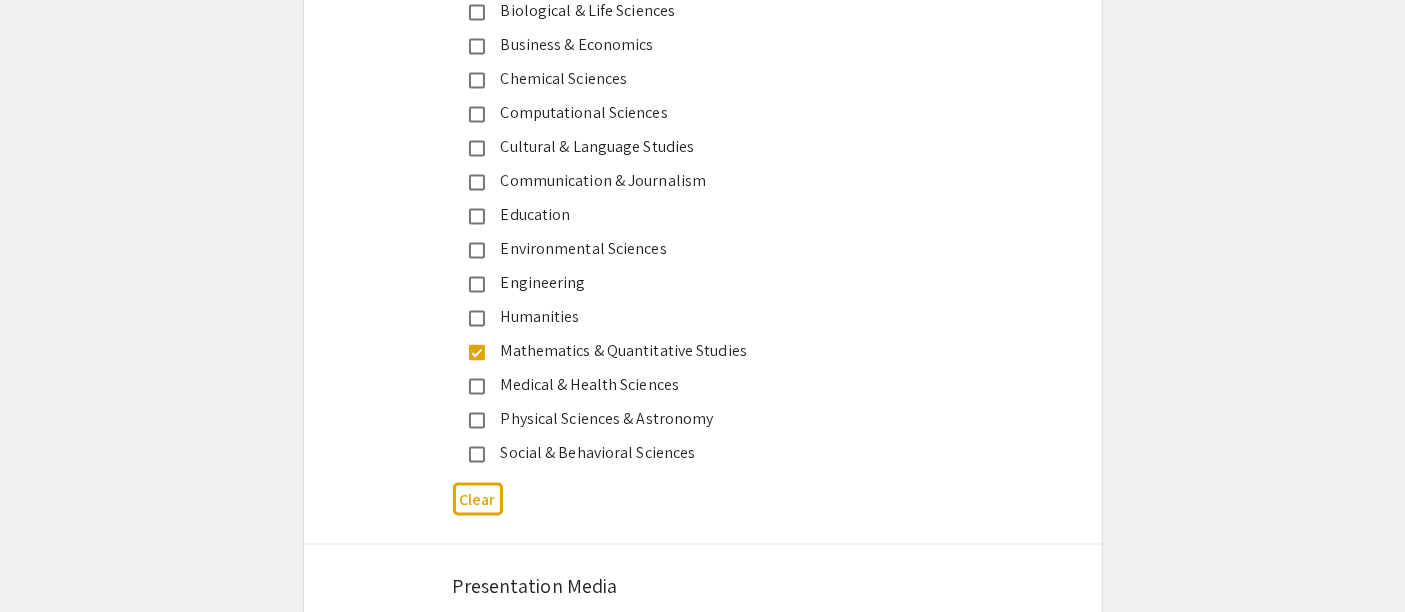 click 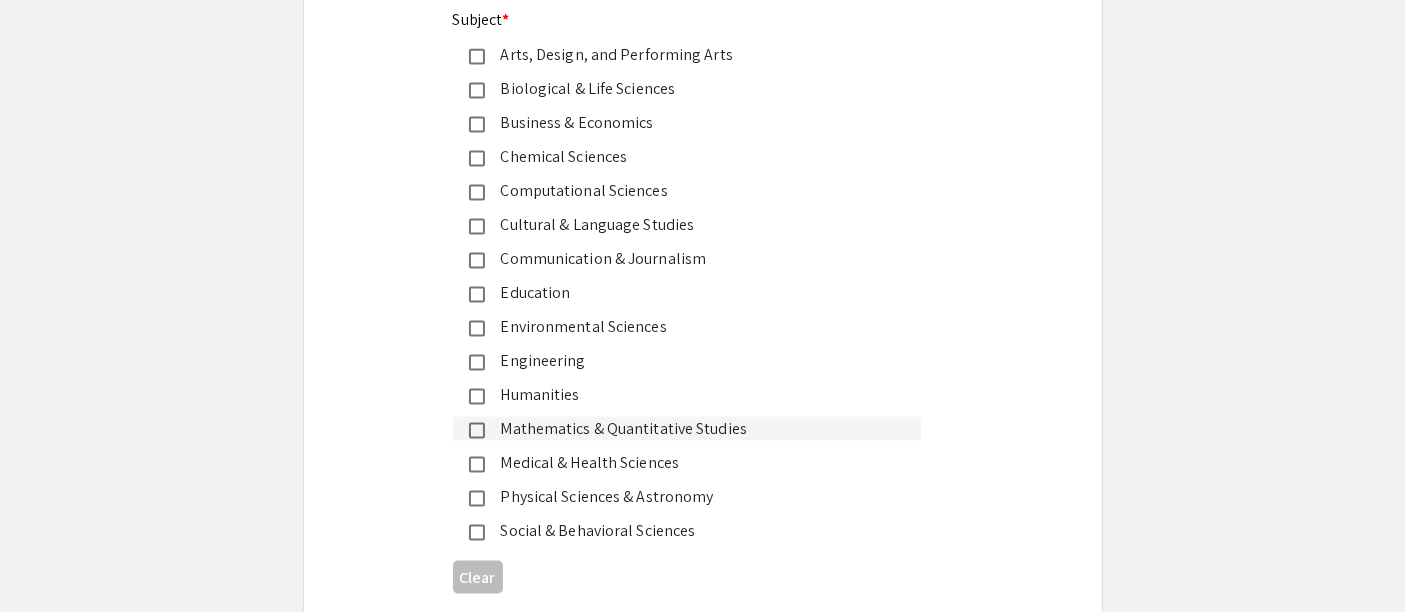 scroll, scrollTop: 2792, scrollLeft: 0, axis: vertical 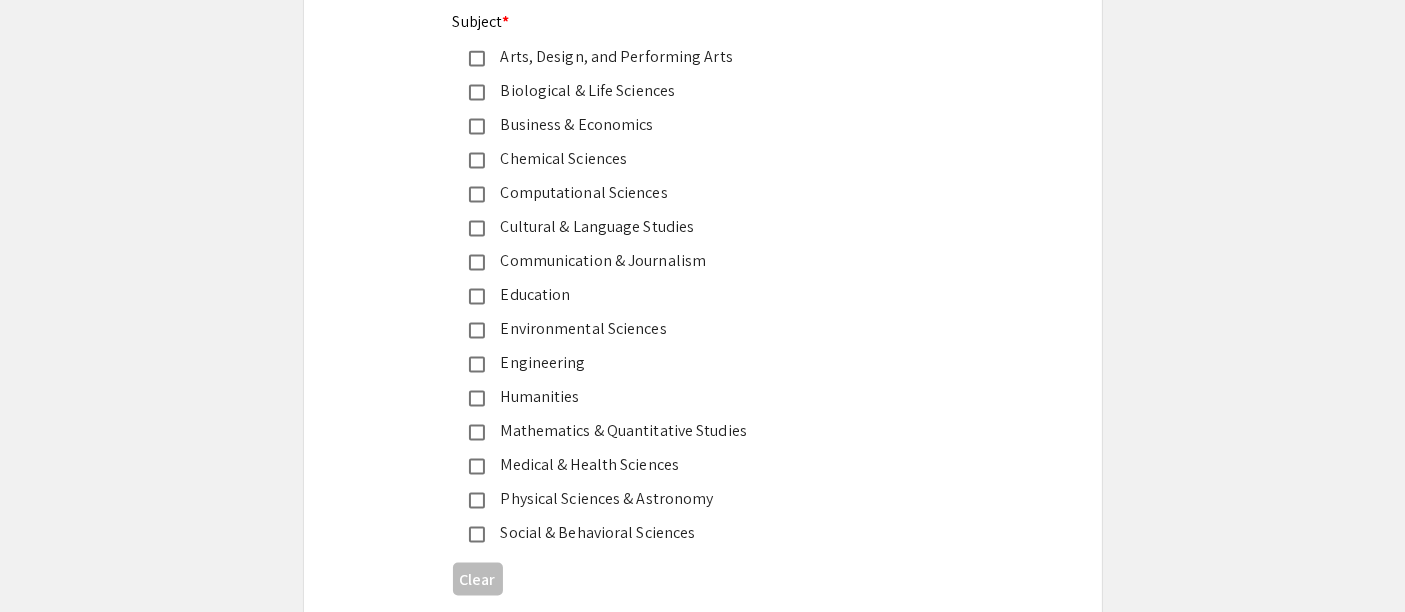 click on "Computational Sciences" 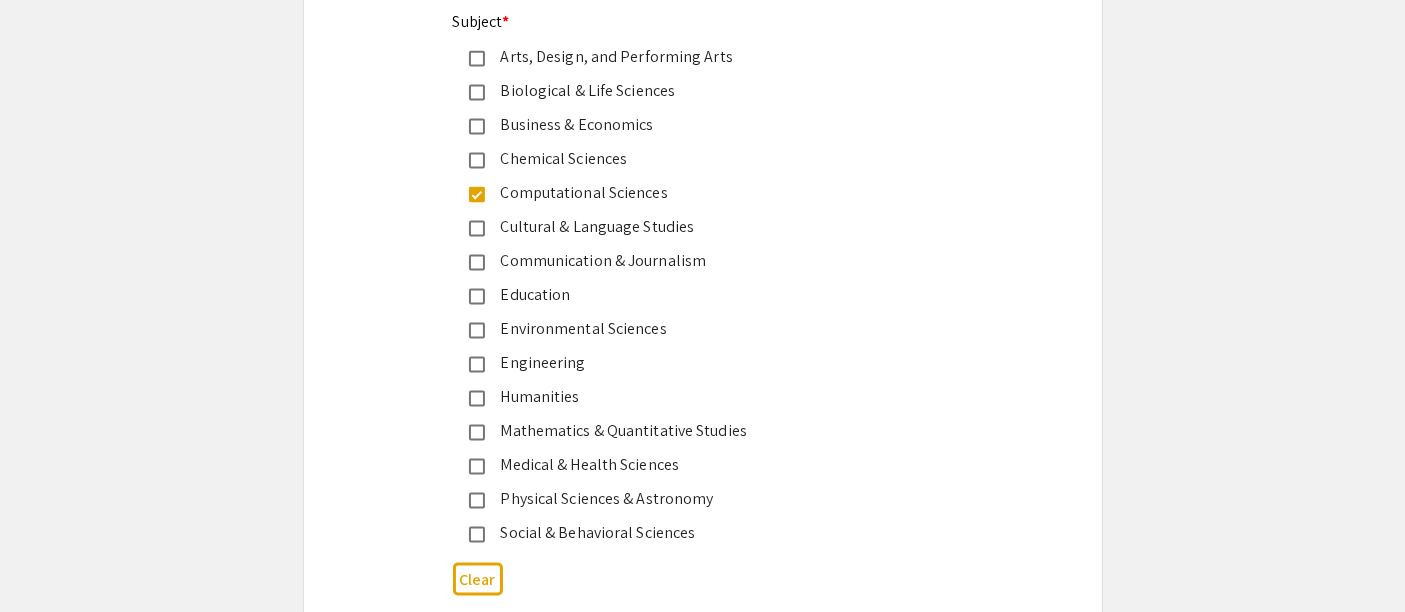 click on "Symposium Presentation Submission UTK Summer Research Scholars Symposium 2025  Please fill out the following form with your poster information. Please only submit one form per presentation. If you are part of a group, only one person needs to complete this form. You may add your co-presenters under "additional presenter." If you have any questions, please reach out to urf@utk.edu   Presenter Information  First Name * Nika cancel This field is required. Last Name * Rastegari cancel This field is required. Email * nikarastegari@gmail.com cancel This field is required. Level/Classification *   Freshman   Sophomore   Junior   Senior   Other (Please let us know in the comments field below)  Clear  Other Level/Classification cancel This field is required. Major/Department * Mathematics cancel This field is required. Home Institution * Your Home Institution California State University, Northridge cancel This field is required. Research Group Name Your summer research group name (if applicable) cancel Title *" 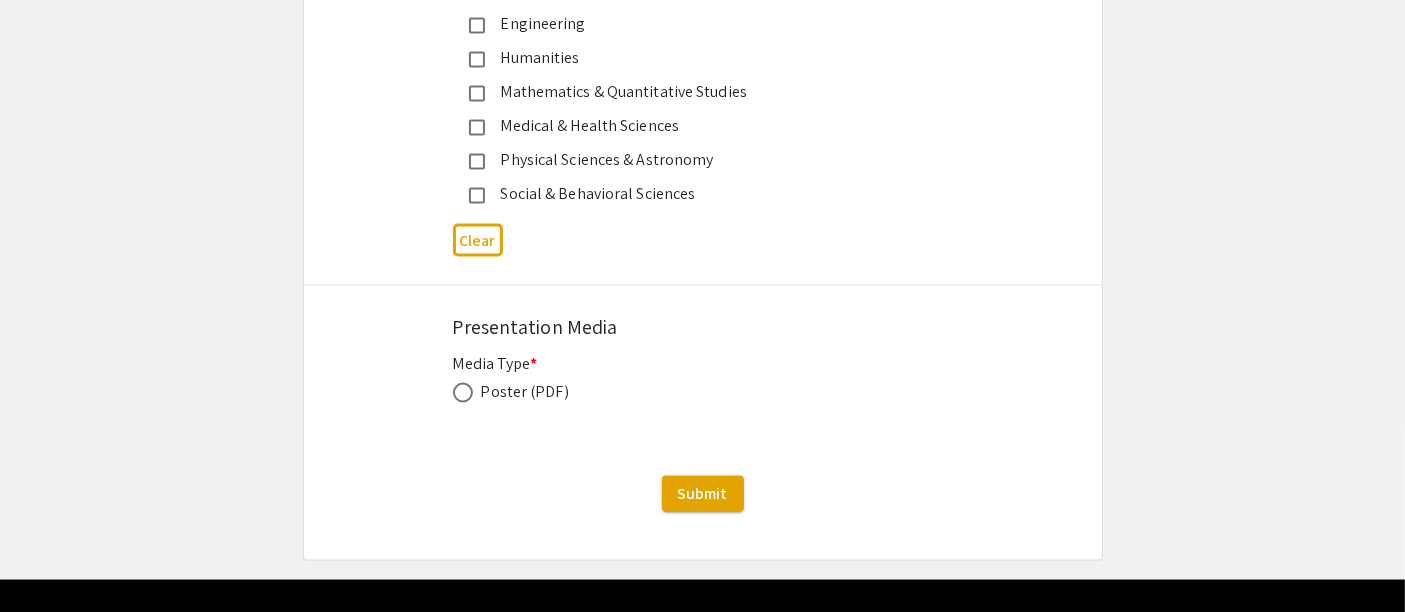 scroll, scrollTop: 3141, scrollLeft: 0, axis: vertical 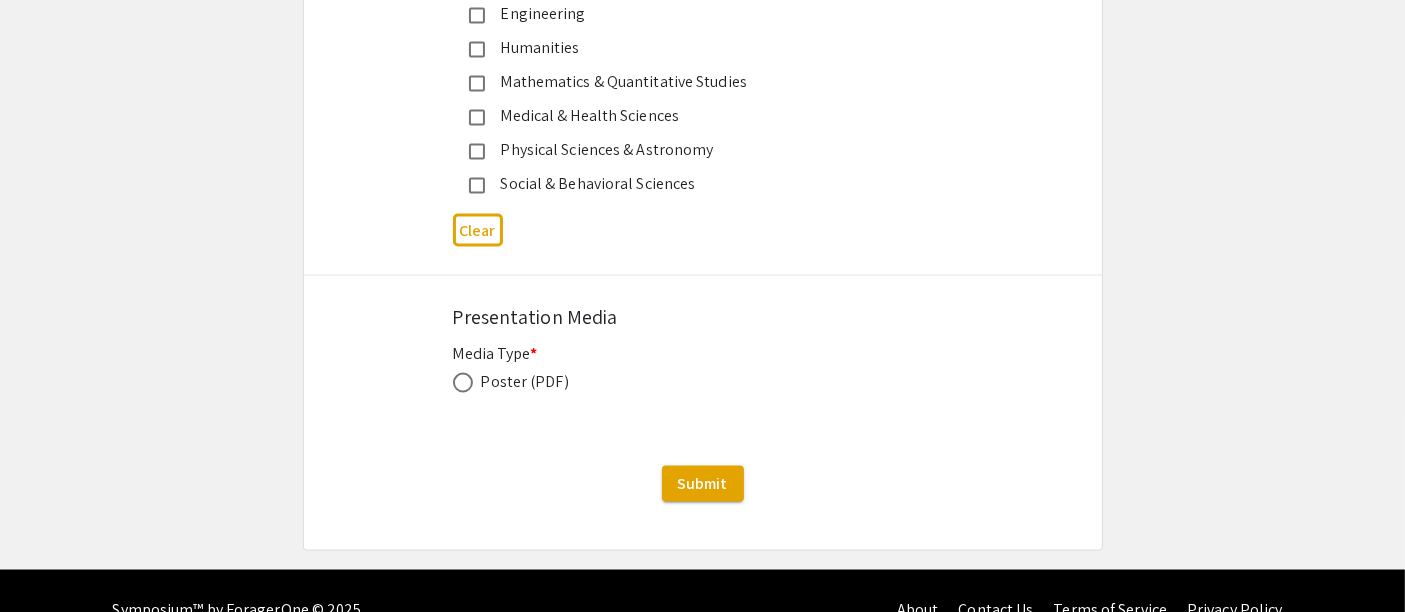 click at bounding box center (467, 382) 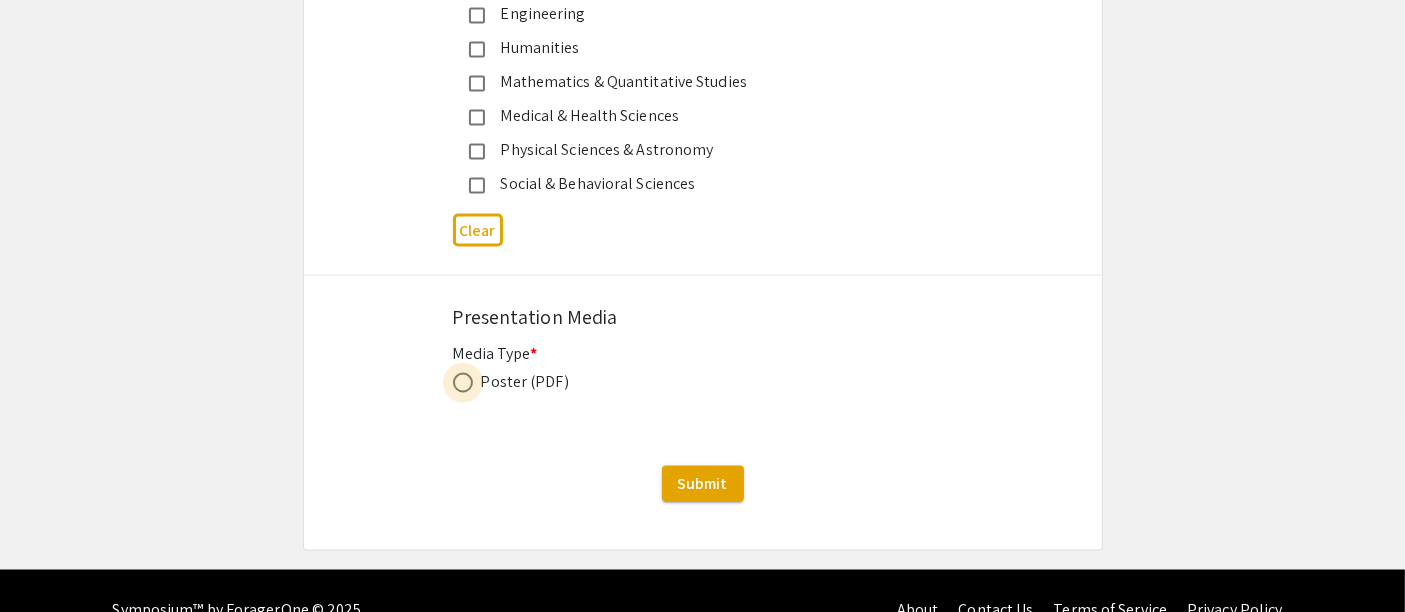 click at bounding box center [463, 383] 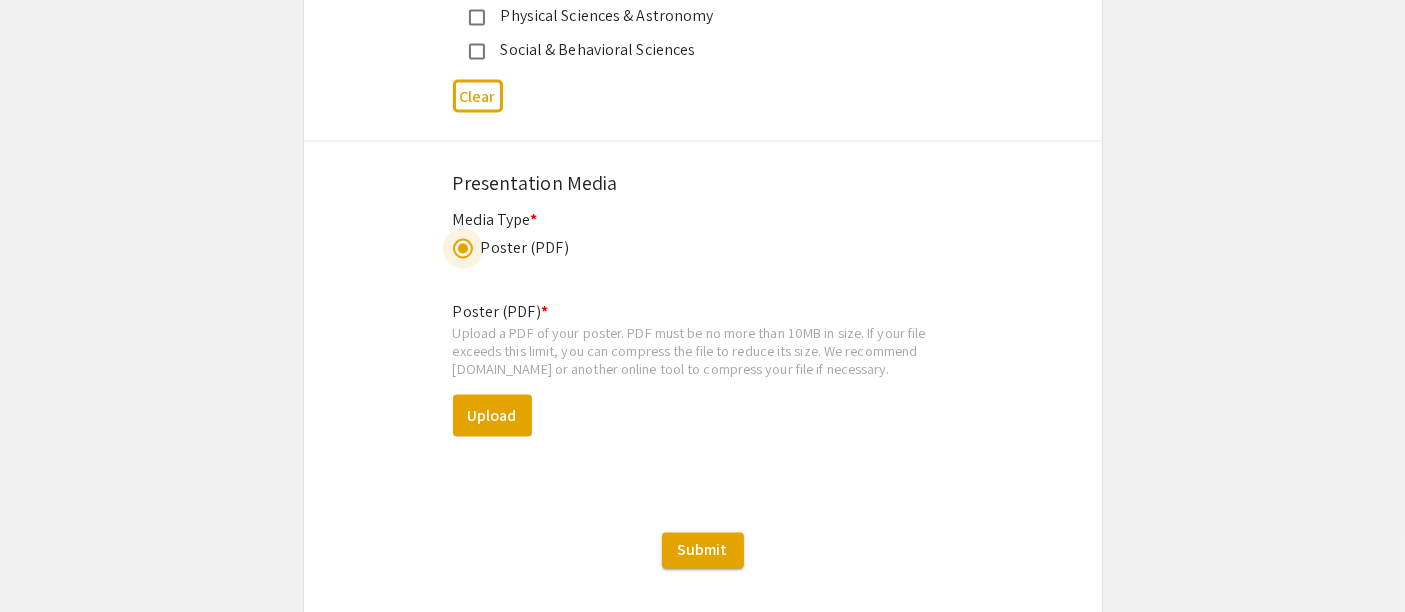 scroll, scrollTop: 3277, scrollLeft: 0, axis: vertical 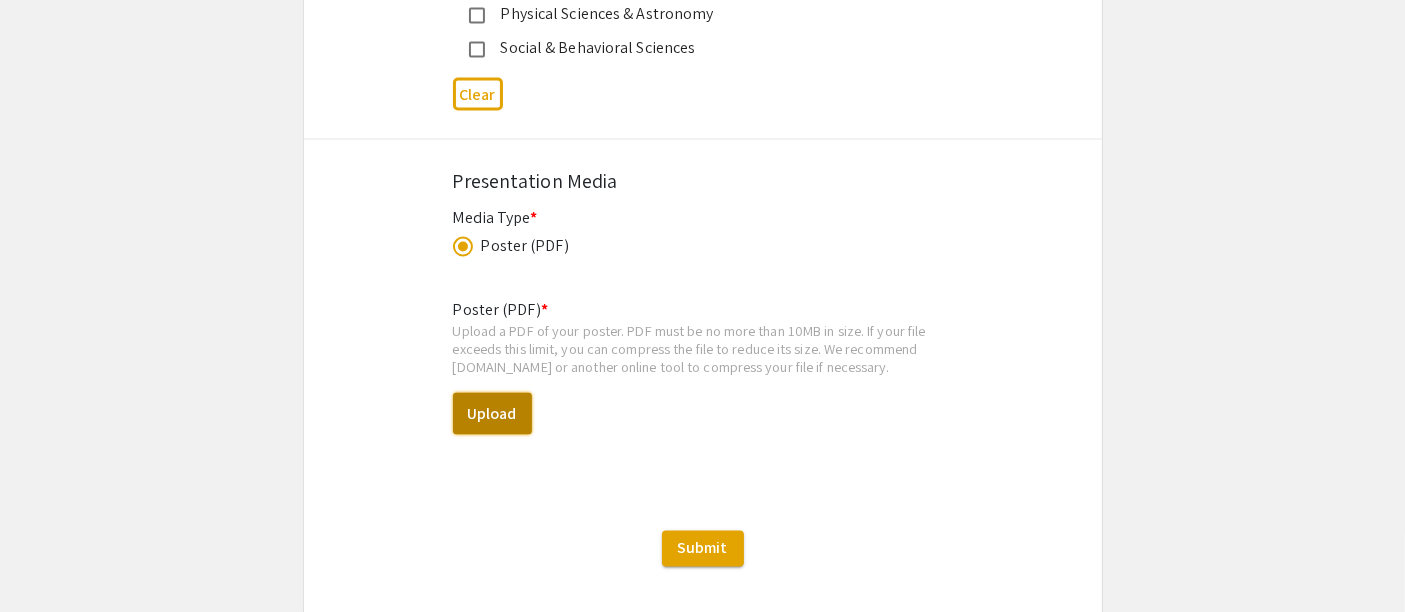 click on "Upload" at bounding box center [492, 414] 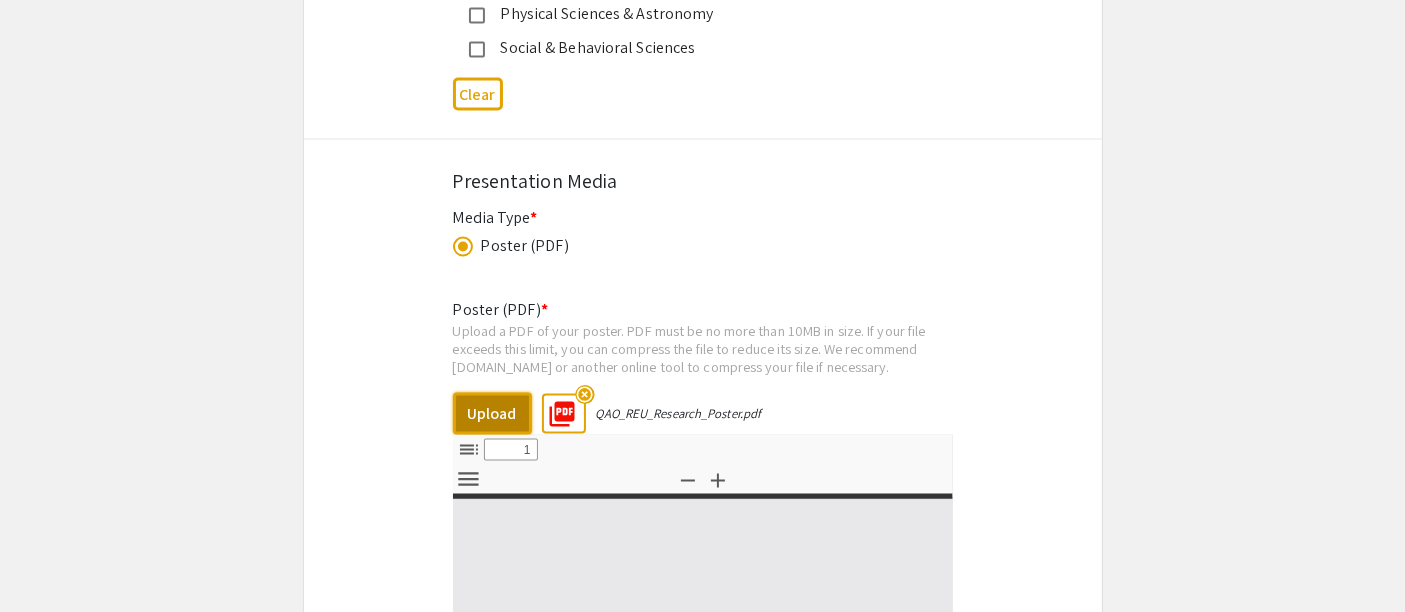 select on "custom" 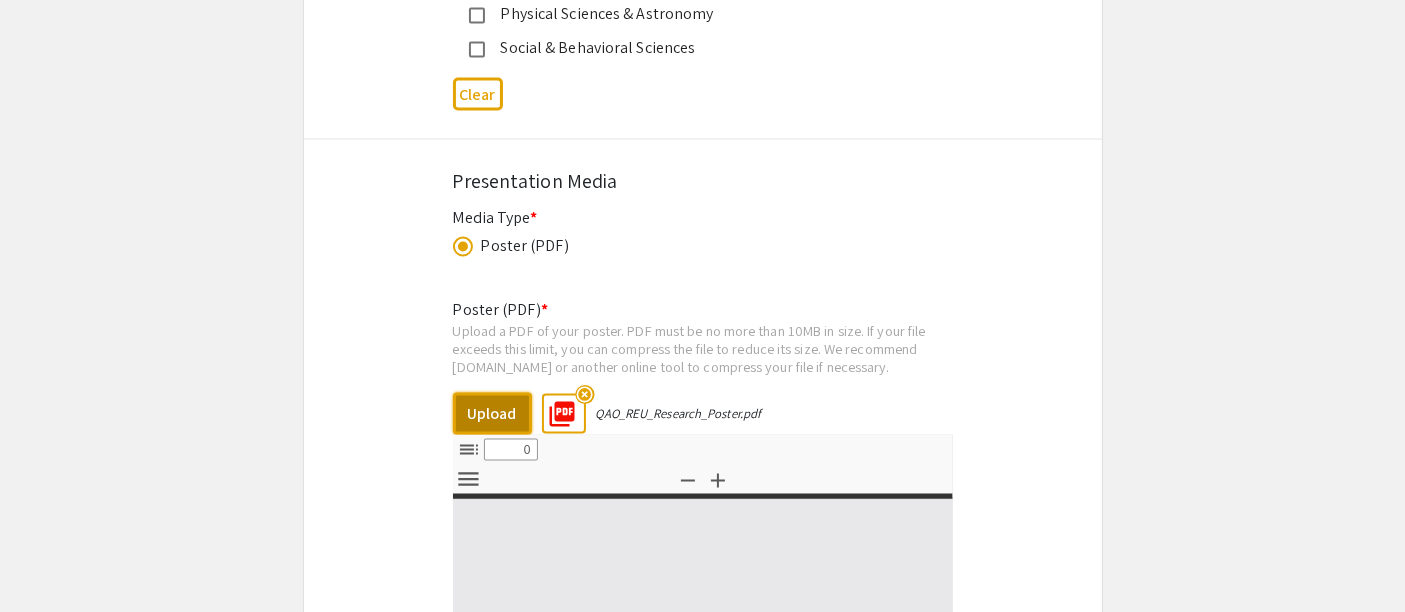 select on "custom" 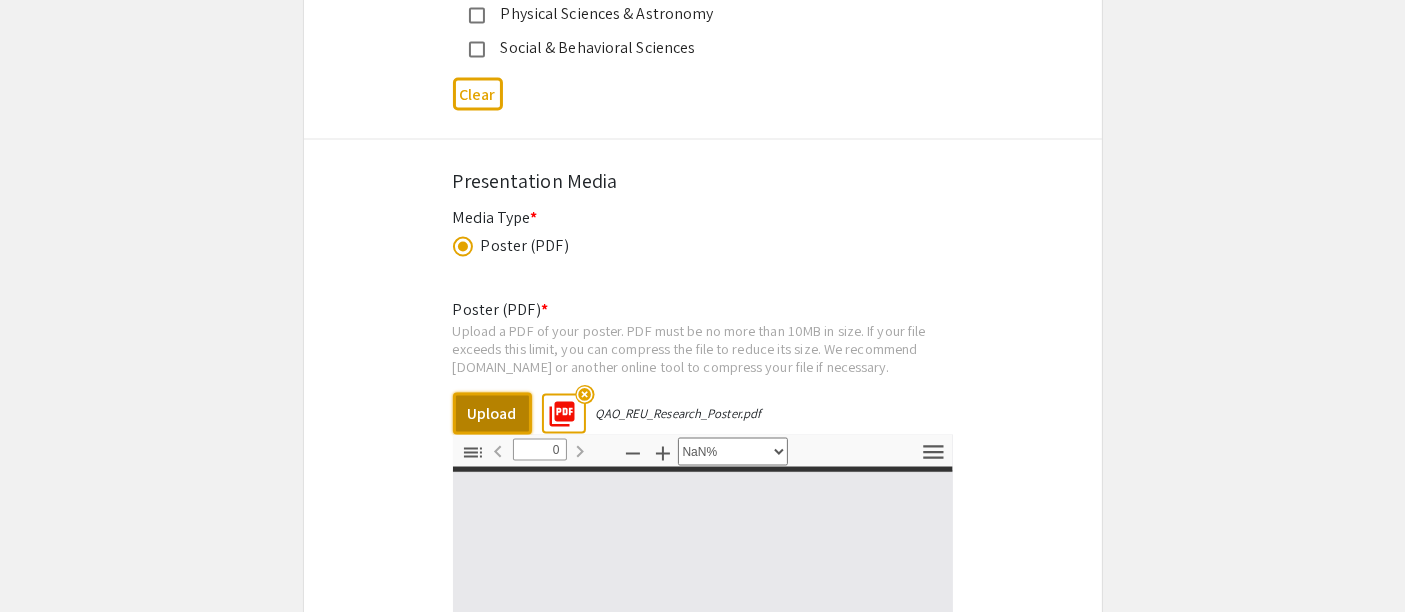 type on "1" 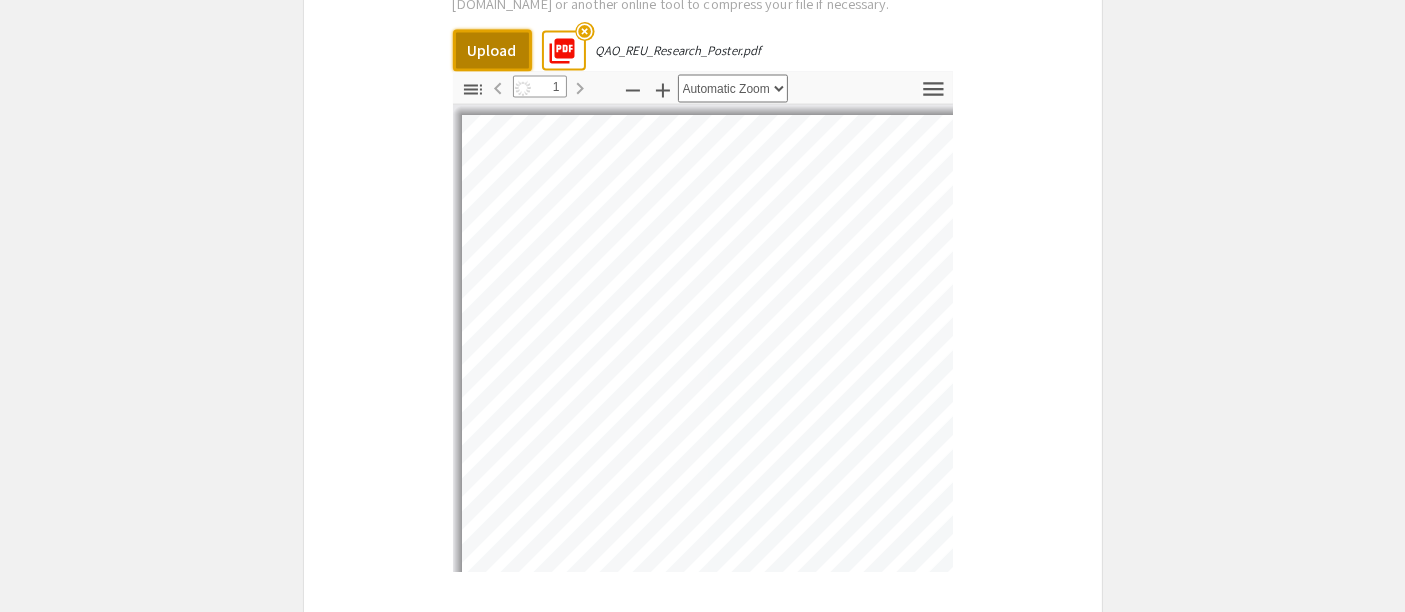 scroll, scrollTop: 3644, scrollLeft: 0, axis: vertical 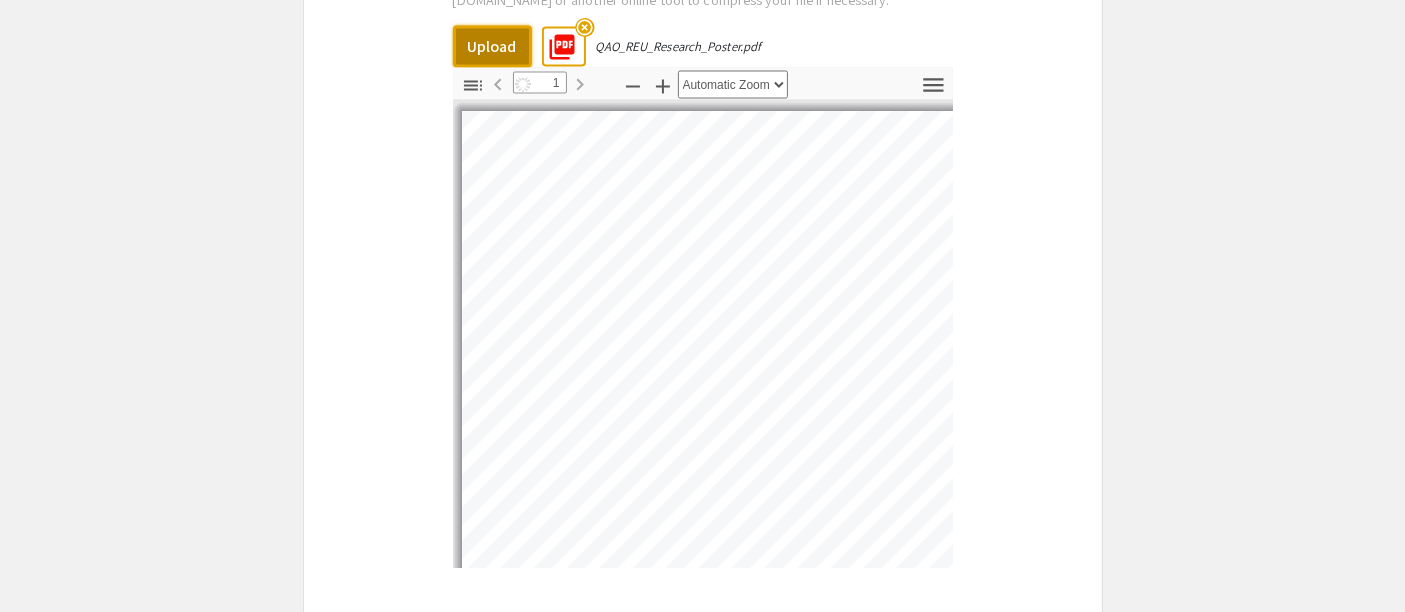 select on "auto" 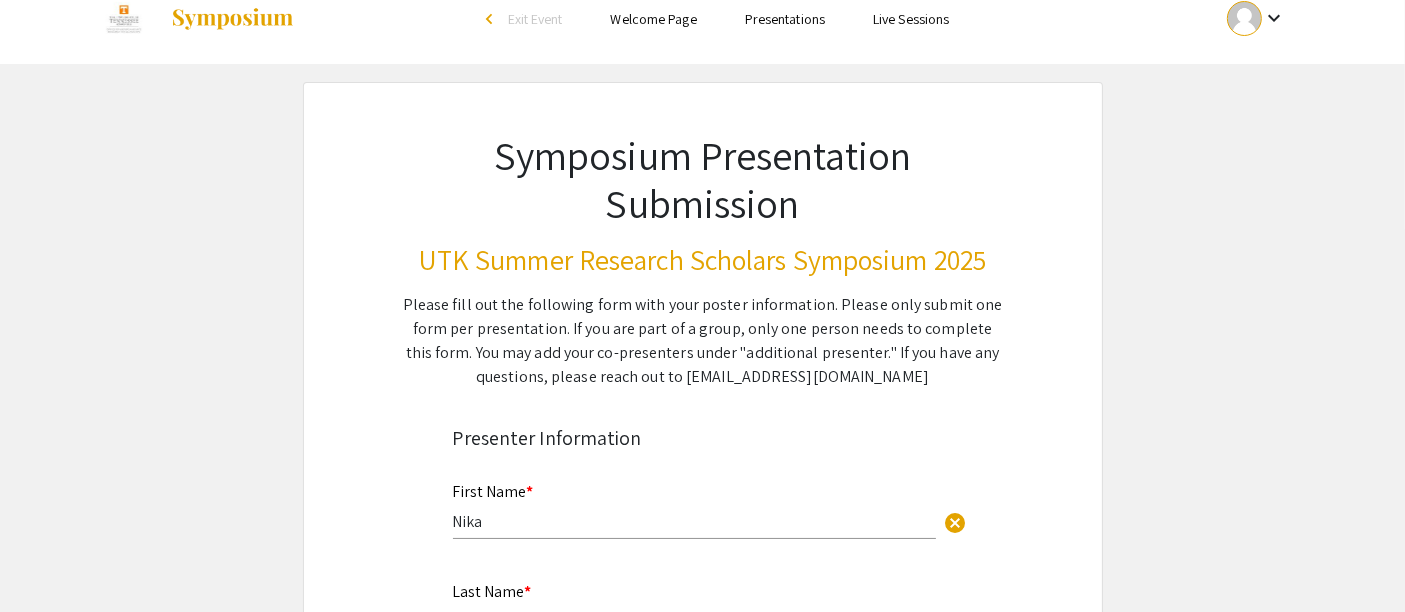scroll, scrollTop: 0, scrollLeft: 0, axis: both 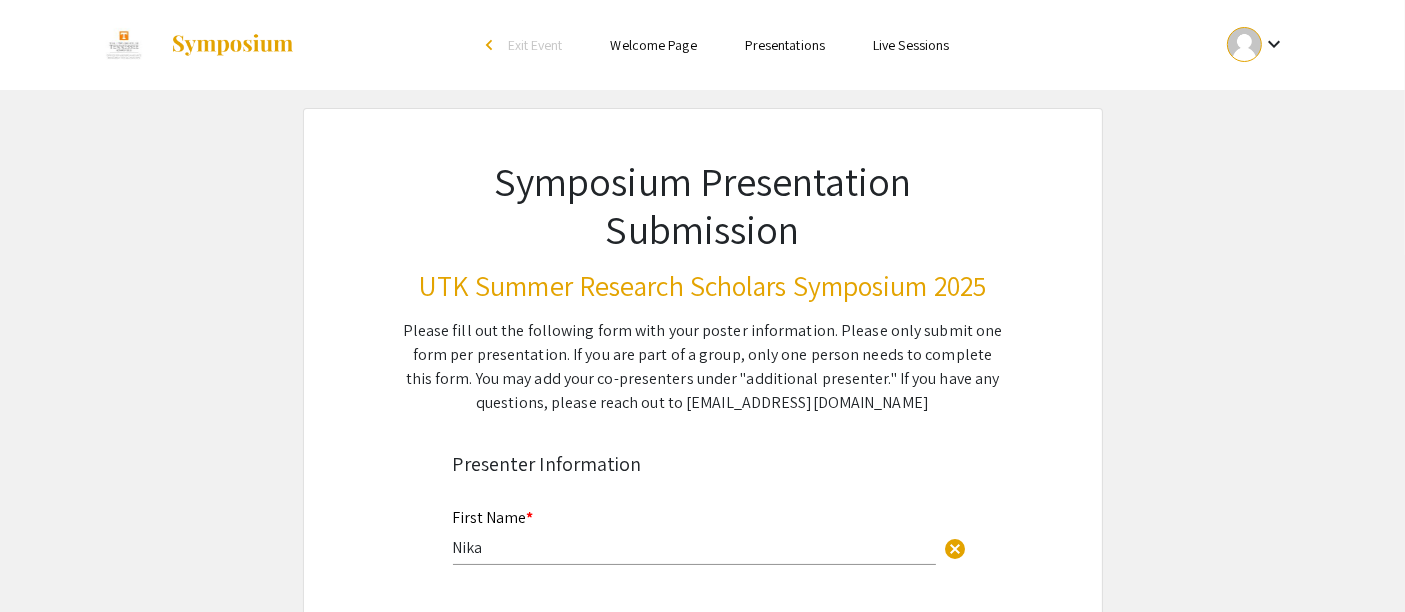 click on "Symposium Presentation Submission UTK Summer Research Scholars Symposium 2025  Please fill out the following form with your poster information. Please only submit one form per presentation. If you are part of a group, only one person needs to complete this form. You may add your co-presenters under "additional presenter." If you have any questions, please reach out to urf@utk.edu   Presenter Information  First Name * Nika cancel This field is required. Last Name * Rastegari cancel This field is required. Email * nikarastegari@gmail.com cancel This field is required. Level/Classification *   Freshman   Sophomore   Junior   Senior   Other (Please let us know in the comments field below)  Clear  Other Level/Classification cancel This field is required. Major/Department * Mathematics cancel This field is required. Home Institution * Your Home Institution California State University, Northridge cancel This field is required. Research Group Name Your summer research group name (if applicable) cancel Title *" 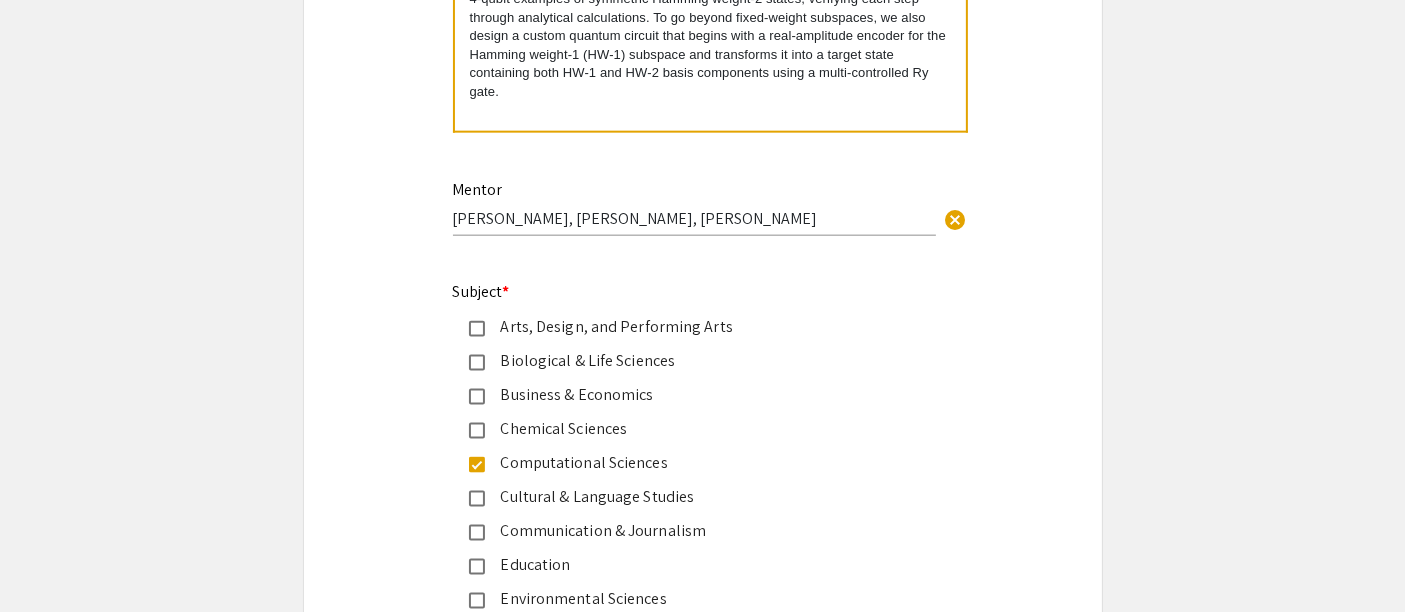 scroll, scrollTop: 2523, scrollLeft: 0, axis: vertical 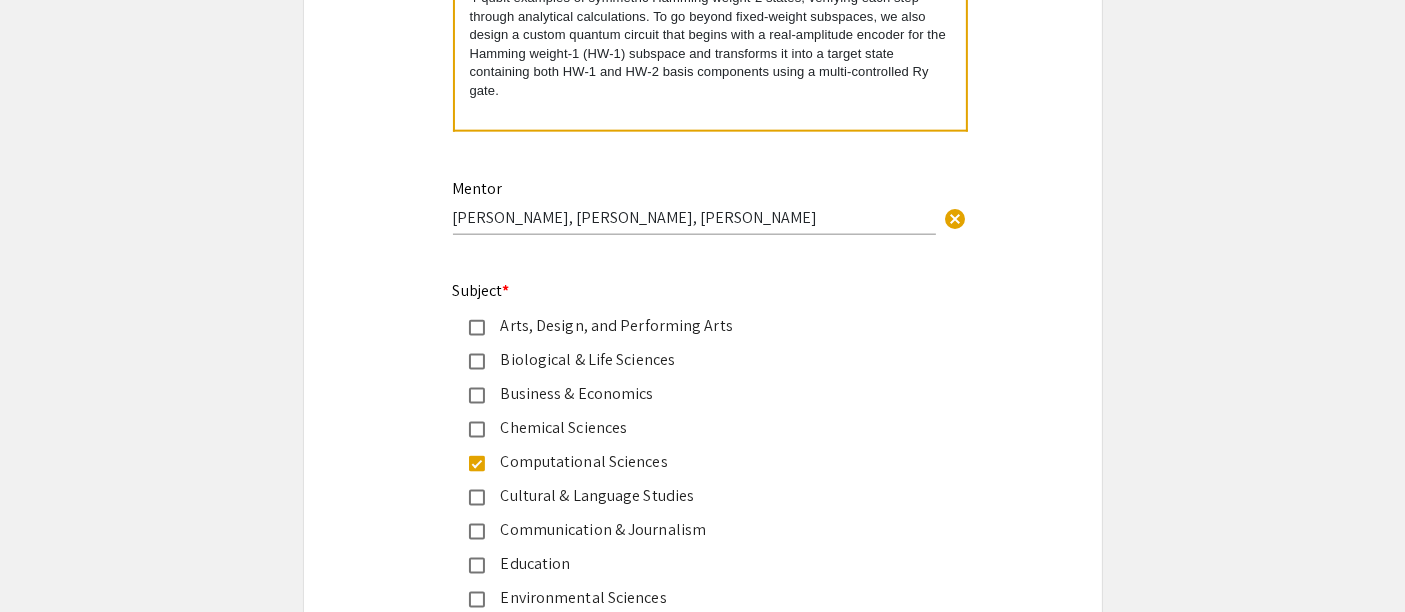 click on "Mostafa Atallah, Anthony Wilkie, Rebekah Herrman" at bounding box center (694, 217) 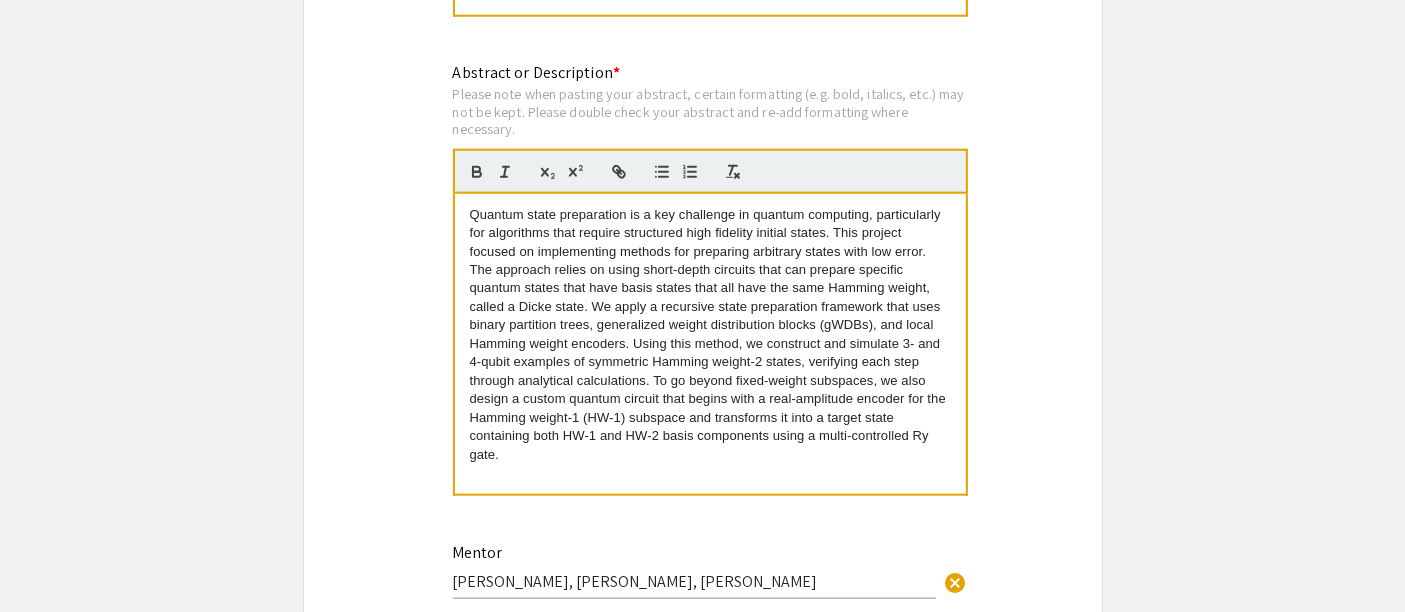 scroll, scrollTop: 2165, scrollLeft: 0, axis: vertical 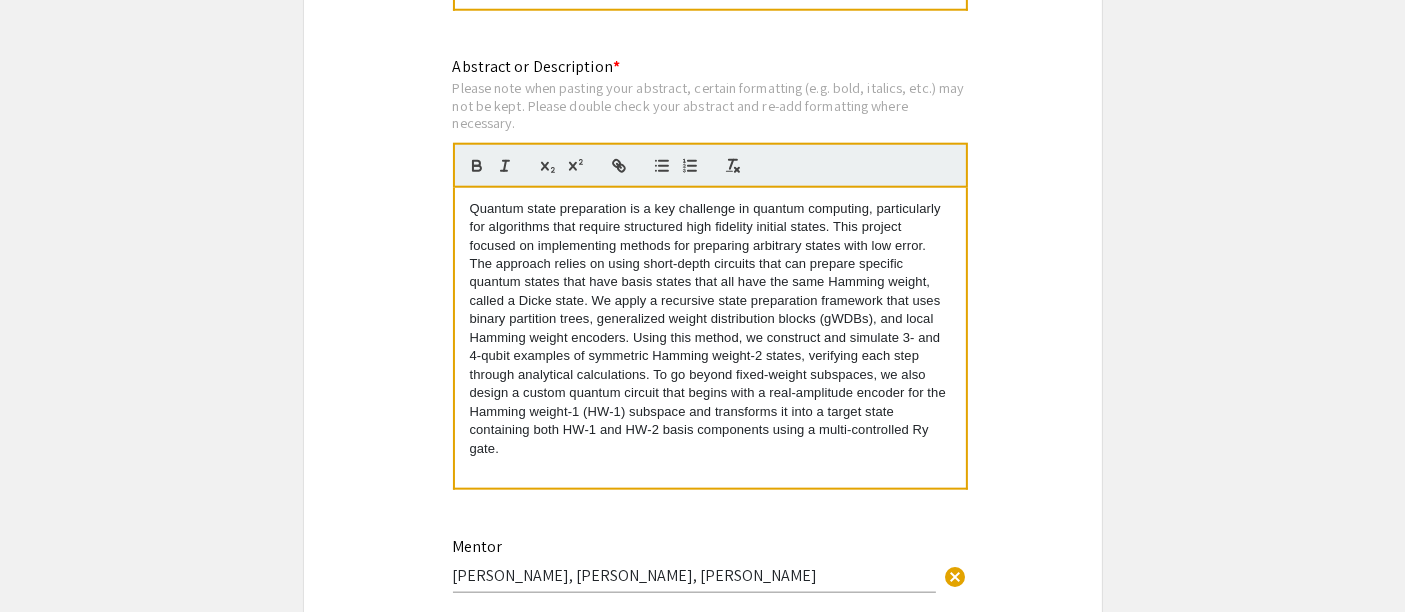 click on "Quantum state preparation is a key challenge in quantum computing, particularly for algorithms that require structured high fidelity initial states. This project focused on implementing methods for preparing arbitrary states with low error. The approach relies on using short-depth circuits that can prepare specific quantum states that have basis states that all have the same Hamming weight, called a Dicke state. We apply a recursive state preparation framework that uses binary partition trees, generalized weight distribution blocks (gWDBs), and local Hamming weight encoders. Using this method, we construct and simulate 3- and 4-qubit examples of symmetric Hamming weight-2 states, verifying each step through analytical calculations. To go beyond fixed-weight subspaces, we also design a custom quantum circuit that begins with a real-amplitude encoder for the Hamming weight-1 (HW-1) subspace and transforms it into a target state containing both HW-1 and HW-2 basis components using a multi-controlled Ry gate." at bounding box center (710, 329) 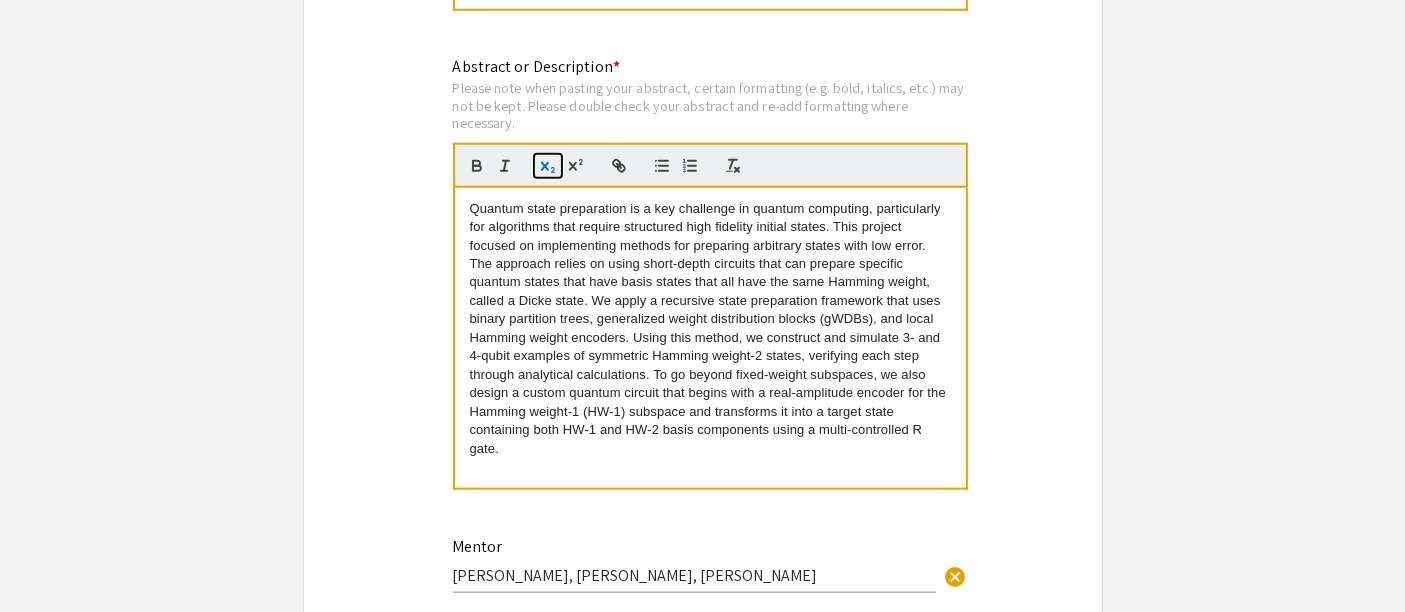 click 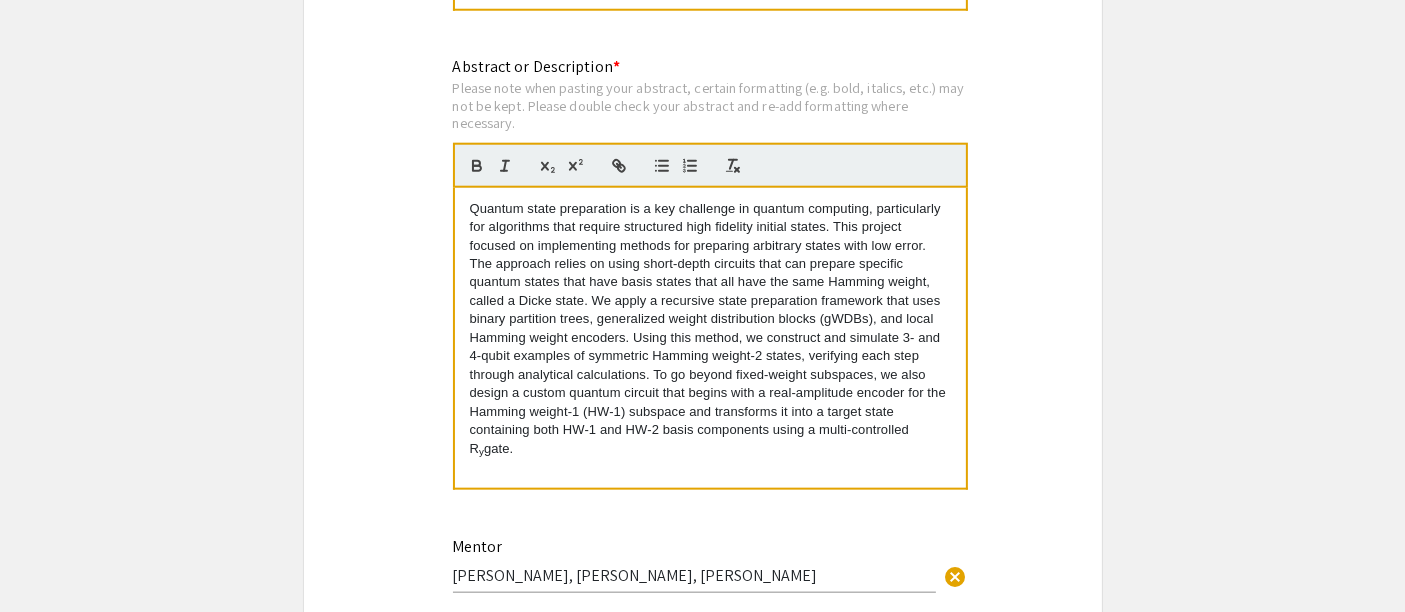 click on "Symposium Presentation Submission UTK Summer Research Scholars Symposium 2025  Please fill out the following form with your poster information. Please only submit one form per presentation. If you are part of a group, only one person needs to complete this form. You may add your co-presenters under "additional presenter." If you have any questions, please reach out to urf@utk.edu   Presenter Information  First Name * Nika cancel This field is required. Last Name * Rastegari cancel This field is required. Email * nikarastegari@gmail.com cancel This field is required. Level/Classification *   Freshman   Sophomore   Junior   Senior   Other (Please let us know in the comments field below)  Clear  Other Level/Classification cancel This field is required. Major/Department * Mathematics cancel This field is required. Home Institution * Your Home Institution California State University, Northridge cancel This field is required. Research Group Name Your summer research group name (if applicable) cancel Title *" 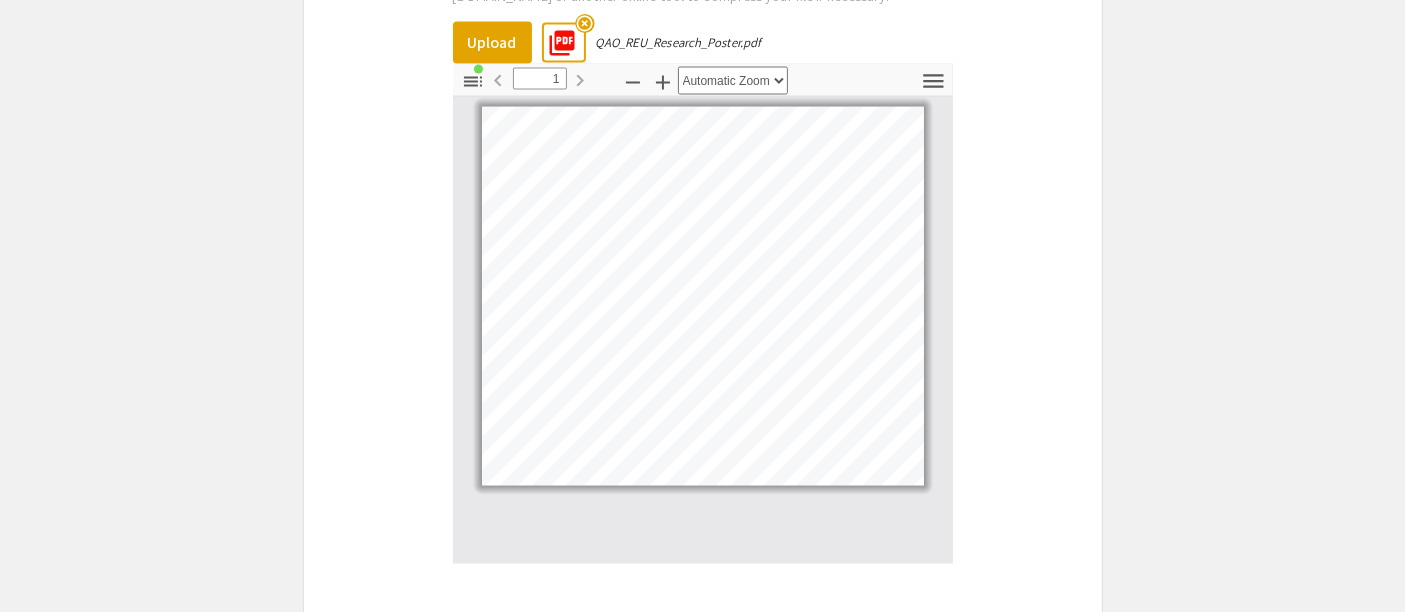 scroll, scrollTop: 3650, scrollLeft: 0, axis: vertical 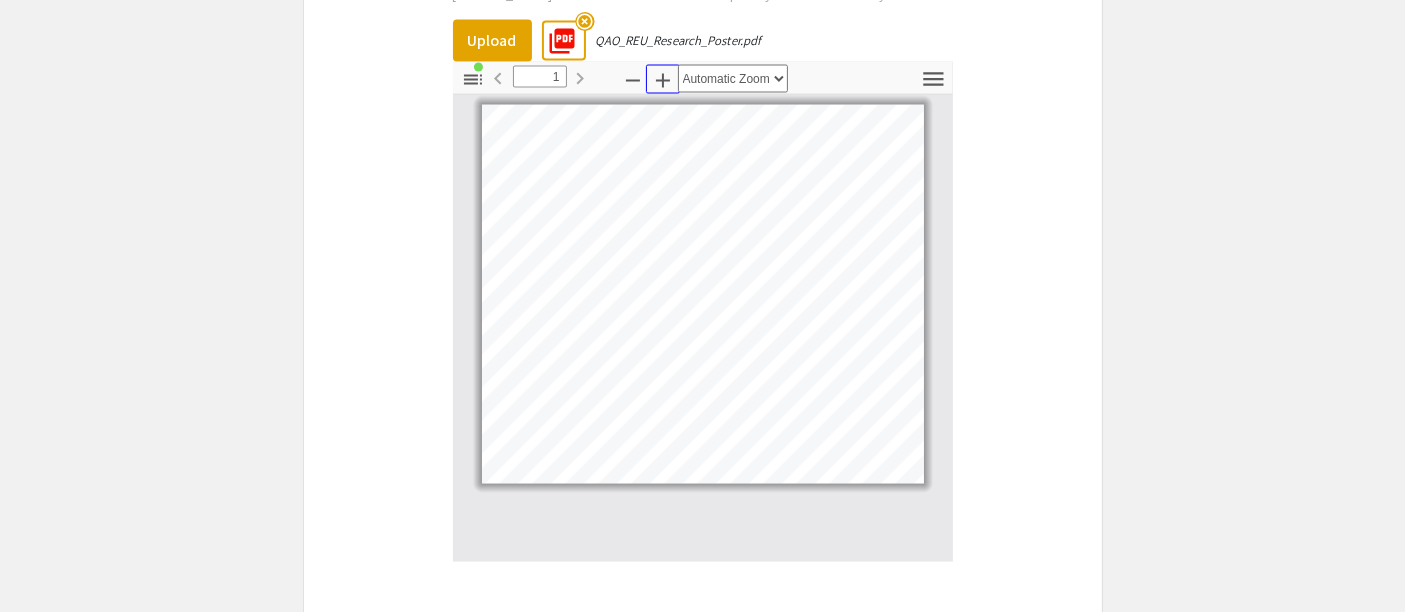 click 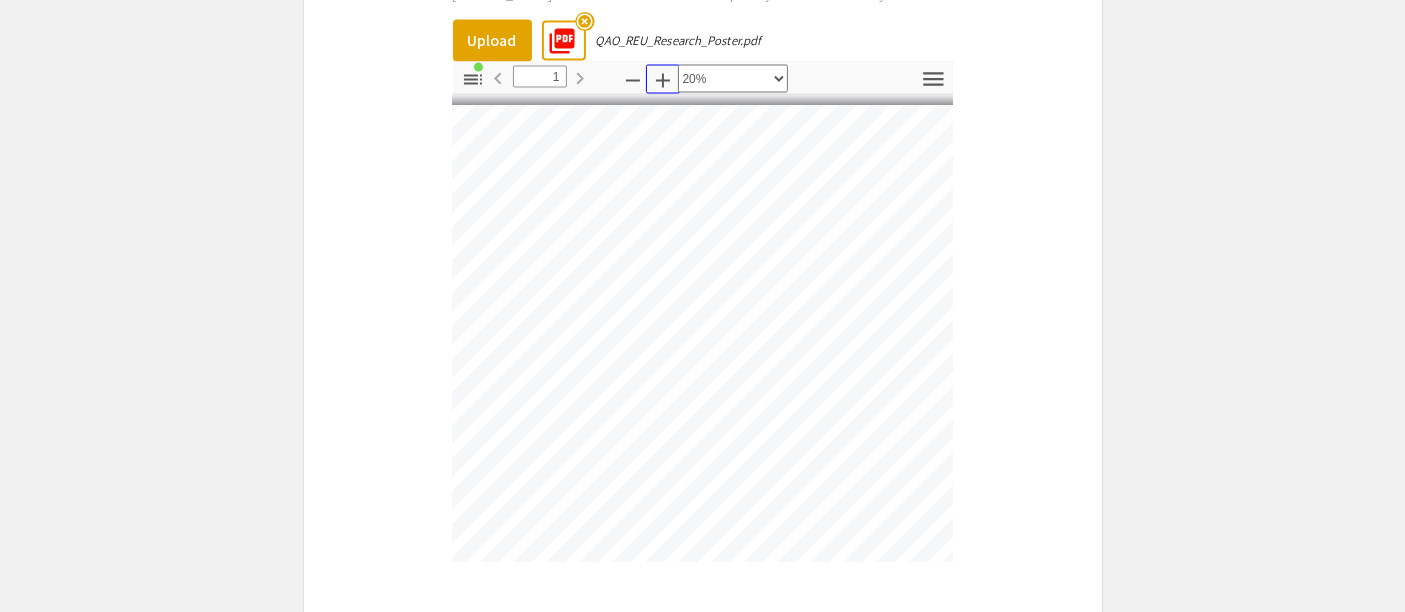 scroll, scrollTop: 0, scrollLeft: 120, axis: horizontal 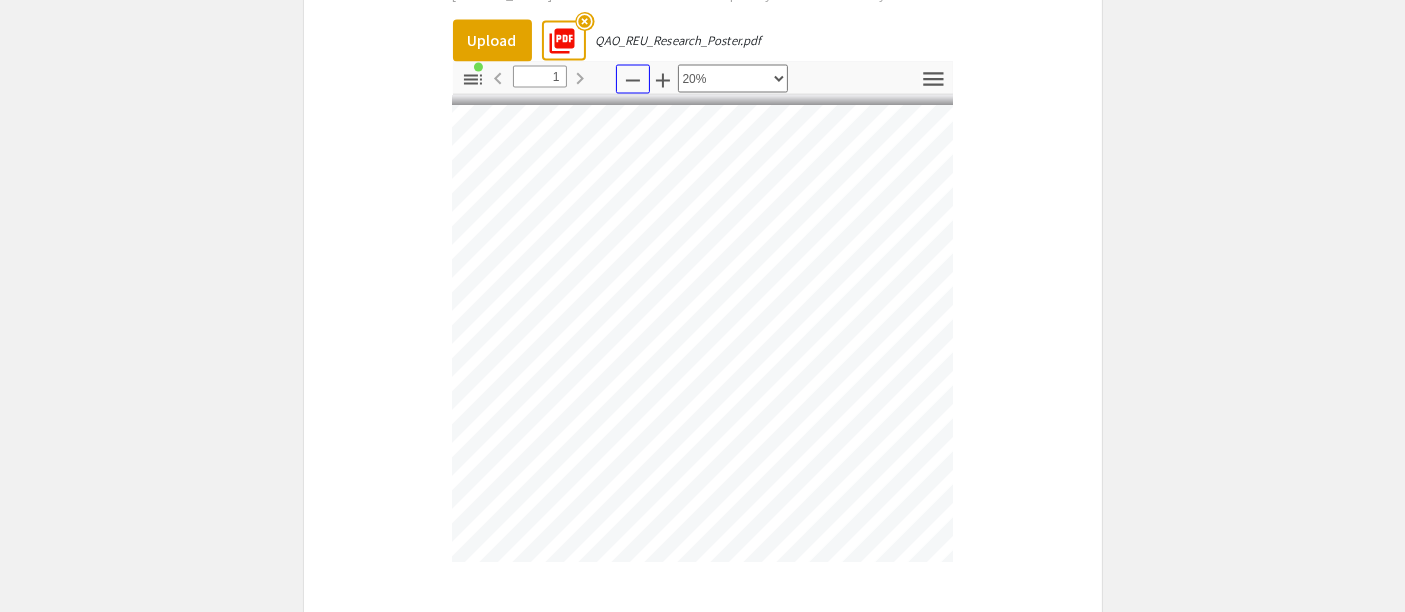click 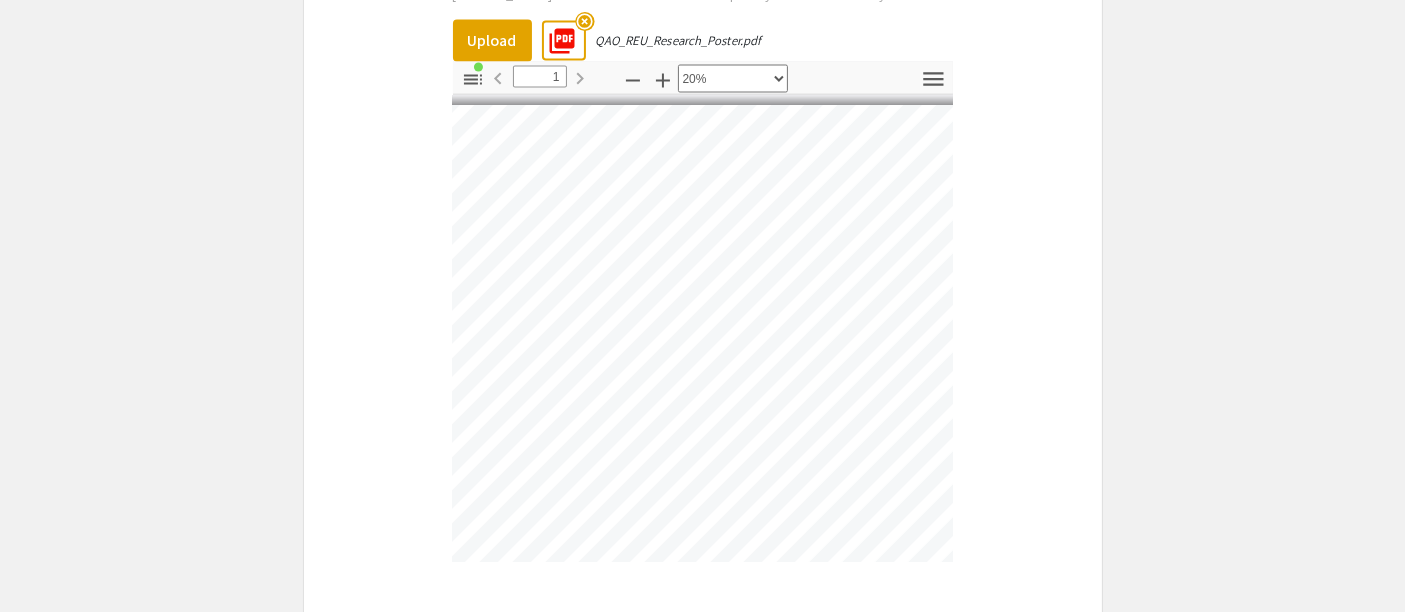 scroll, scrollTop: 0, scrollLeft: 0, axis: both 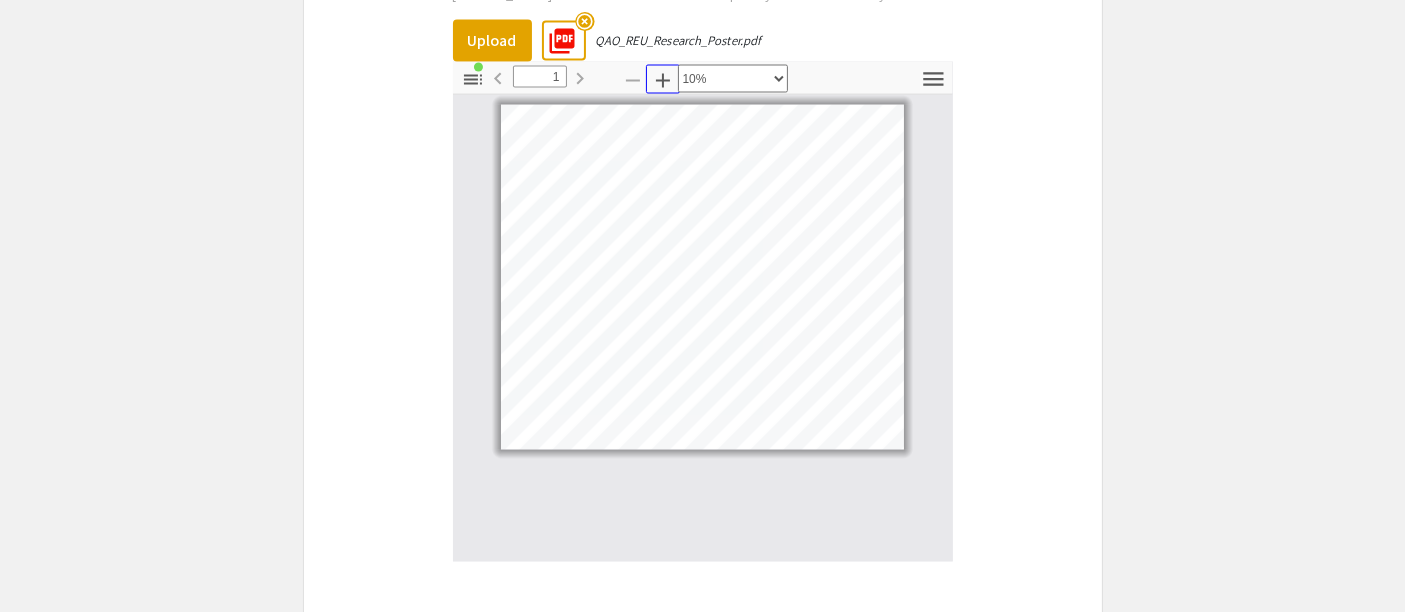 click 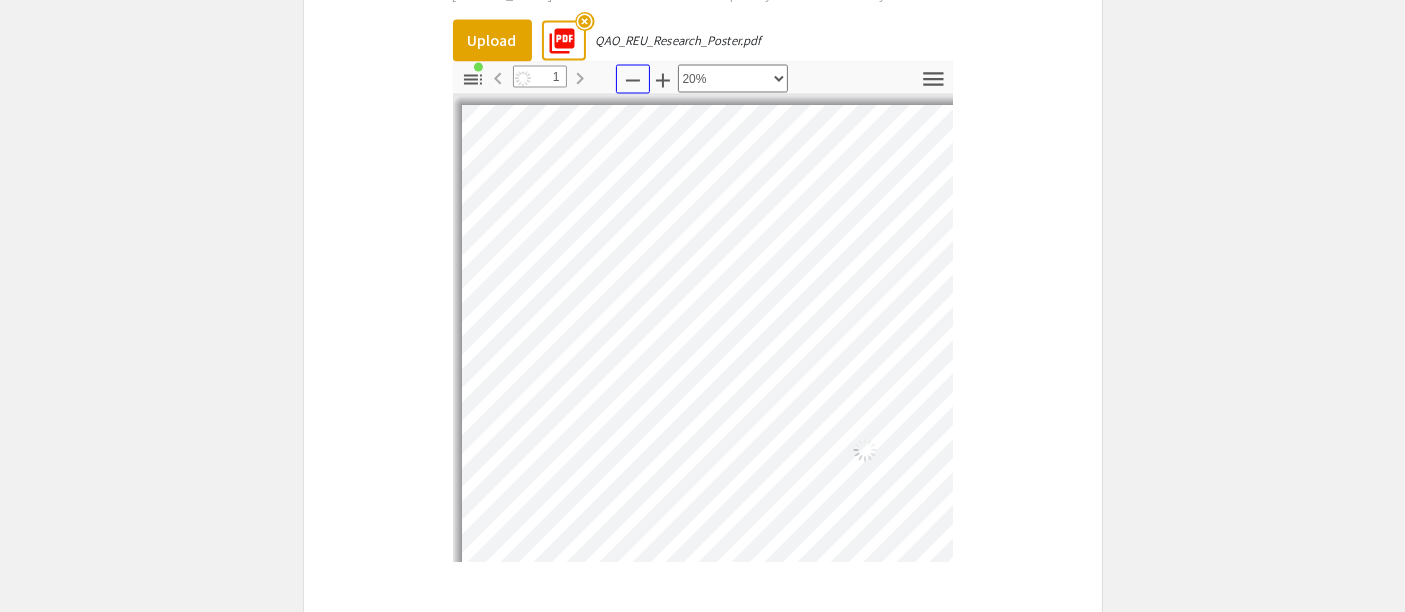click 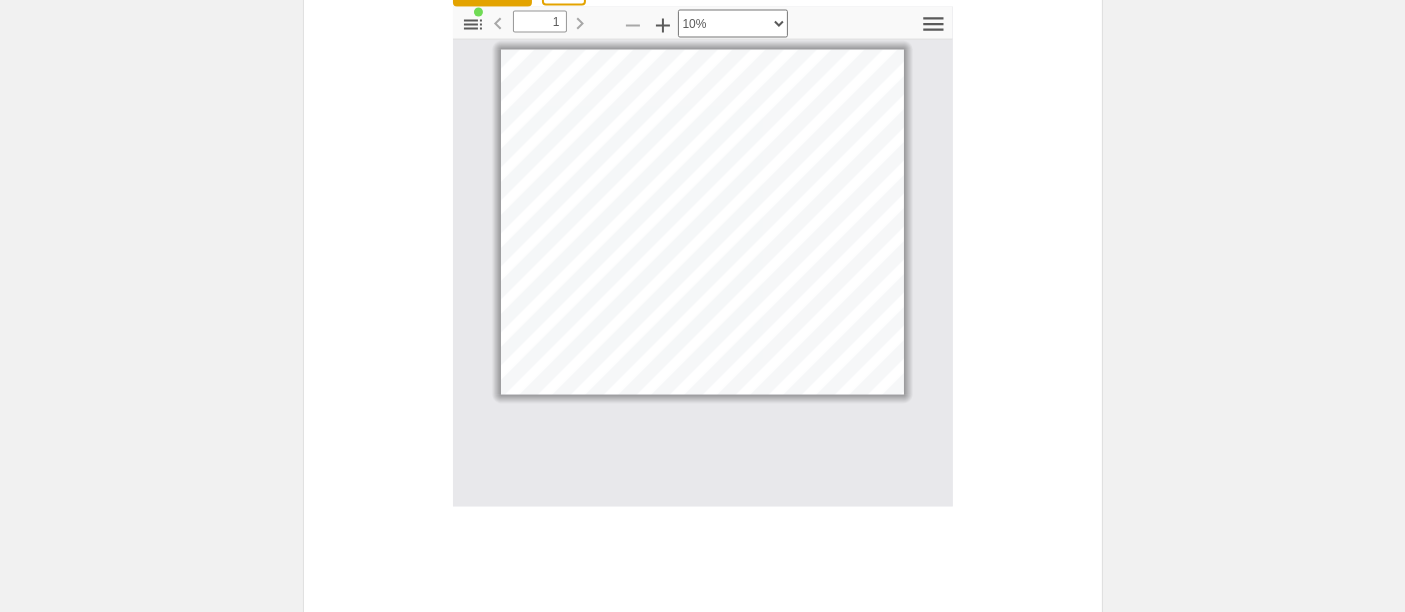 scroll, scrollTop: 3704, scrollLeft: 0, axis: vertical 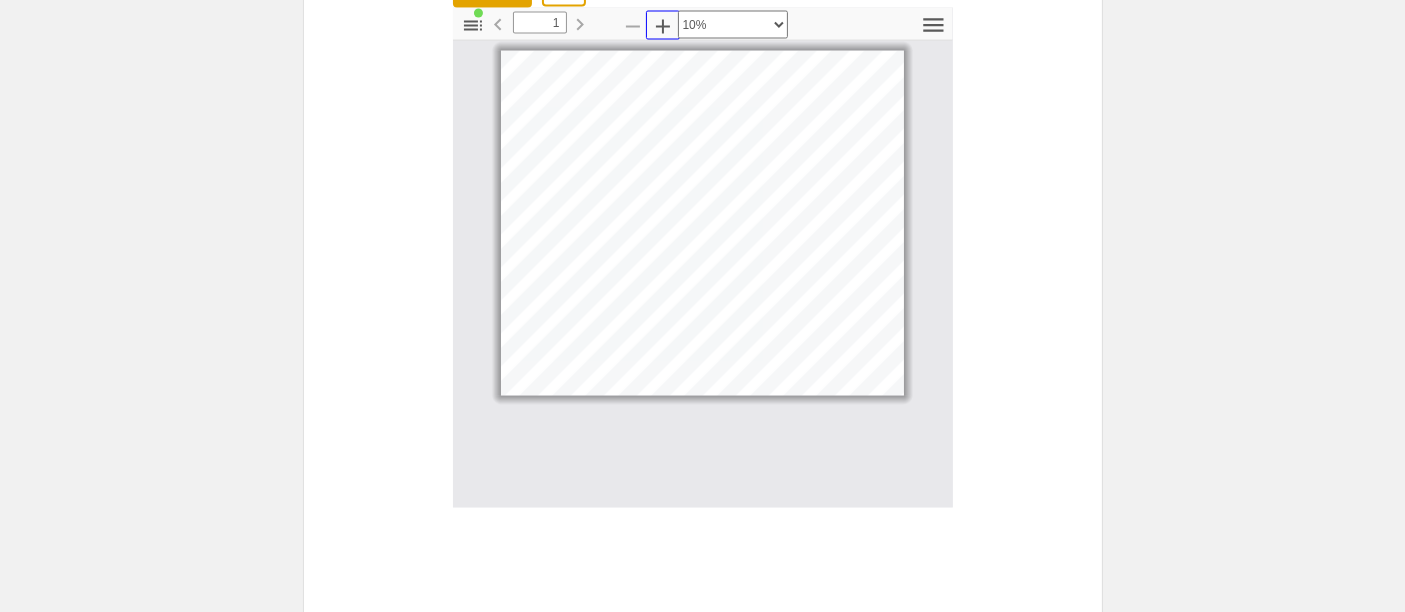 click 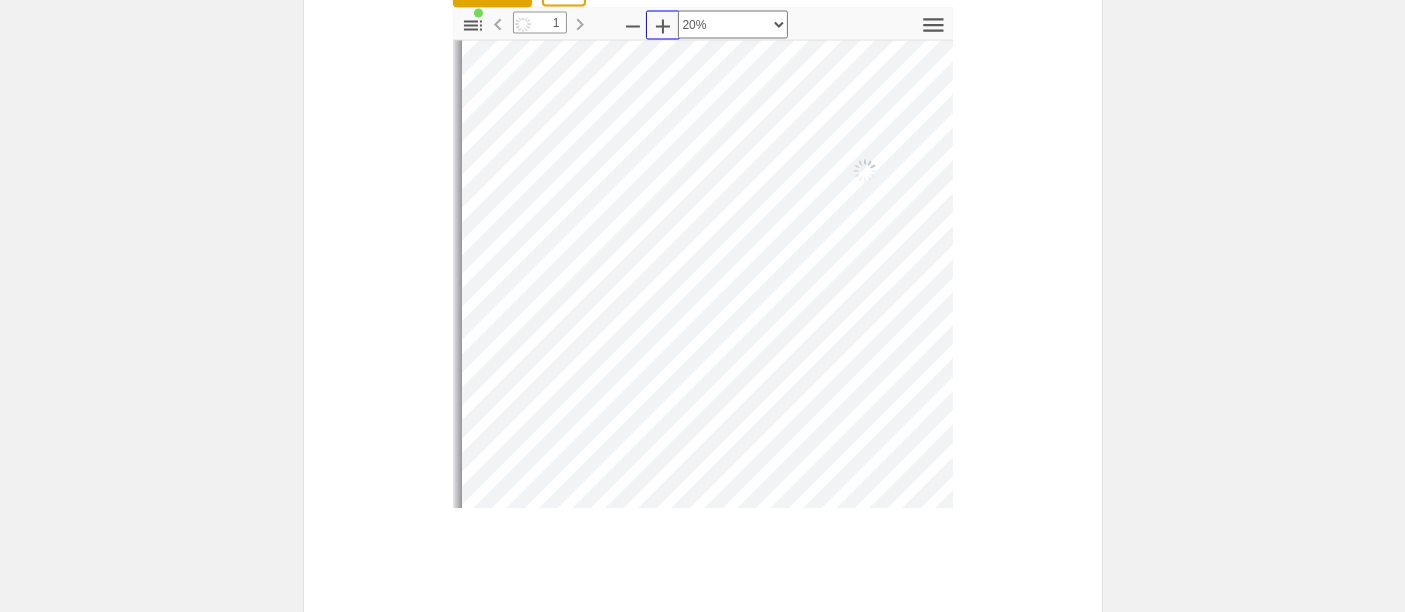 scroll, scrollTop: 259, scrollLeft: 0, axis: vertical 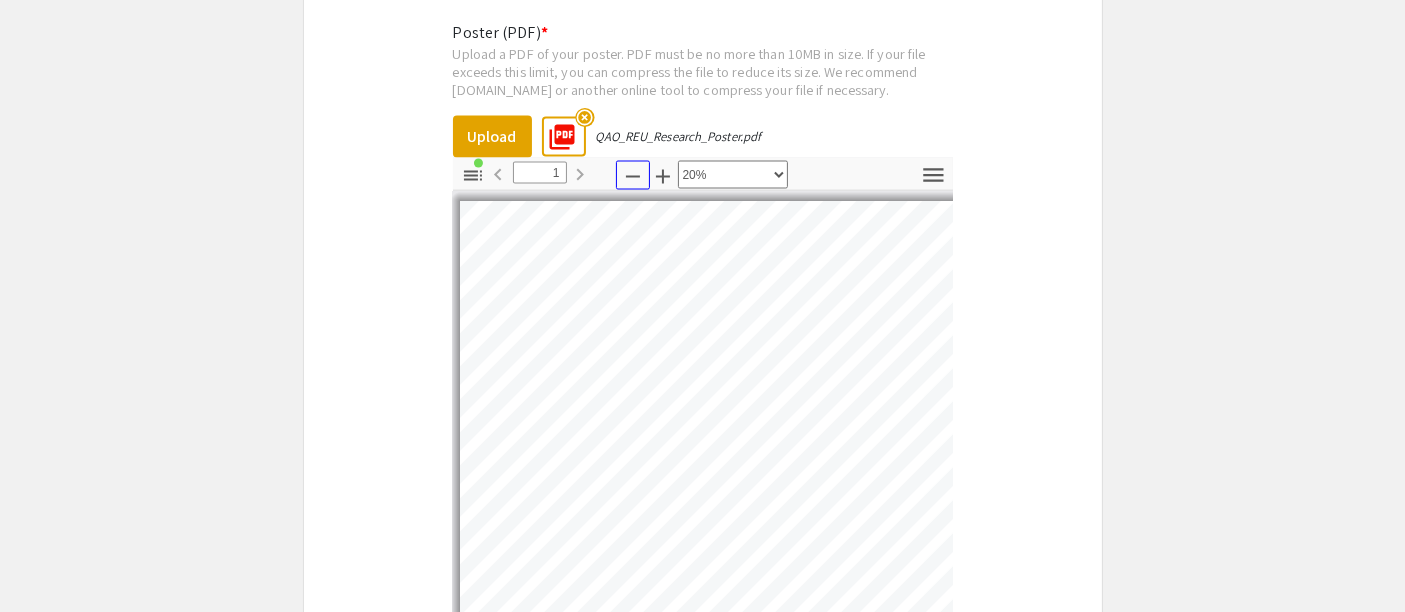 click 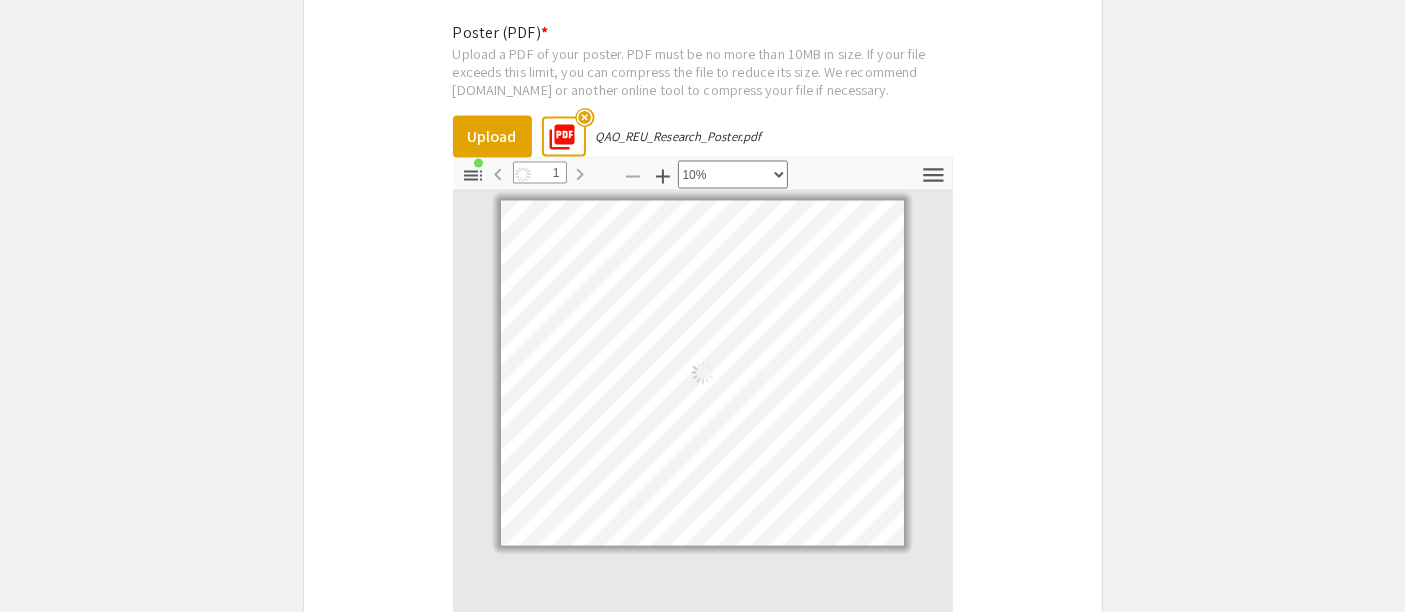 scroll, scrollTop: 0, scrollLeft: 0, axis: both 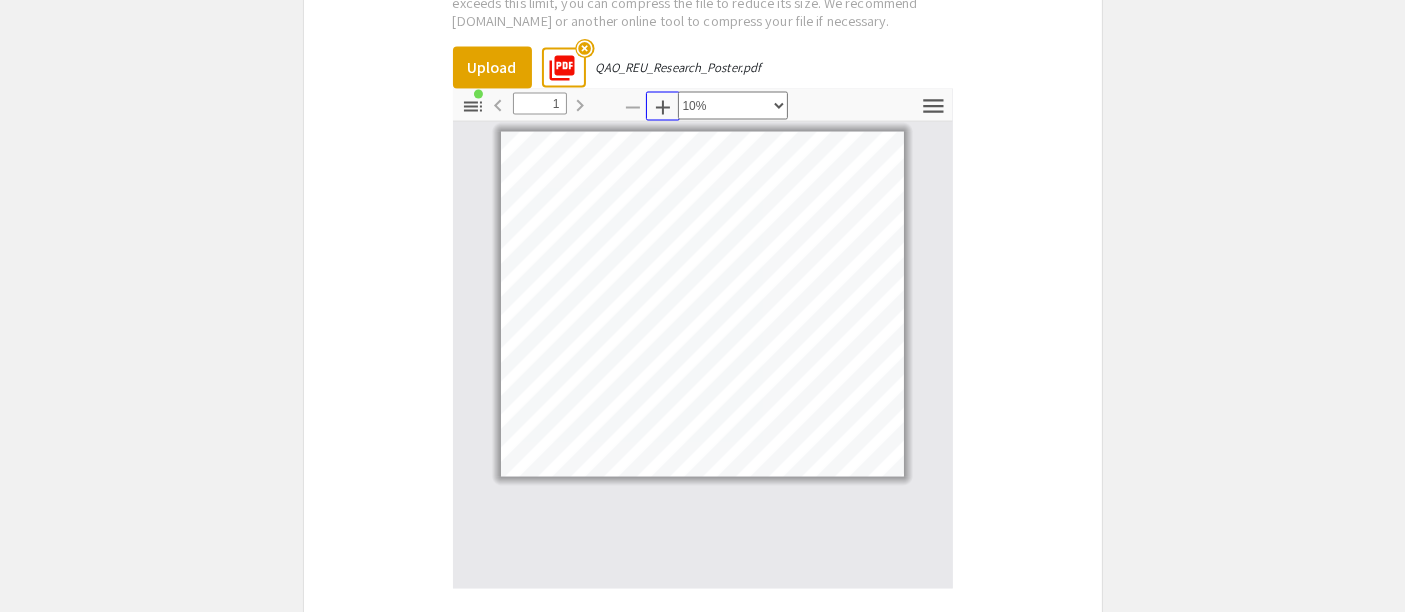 click 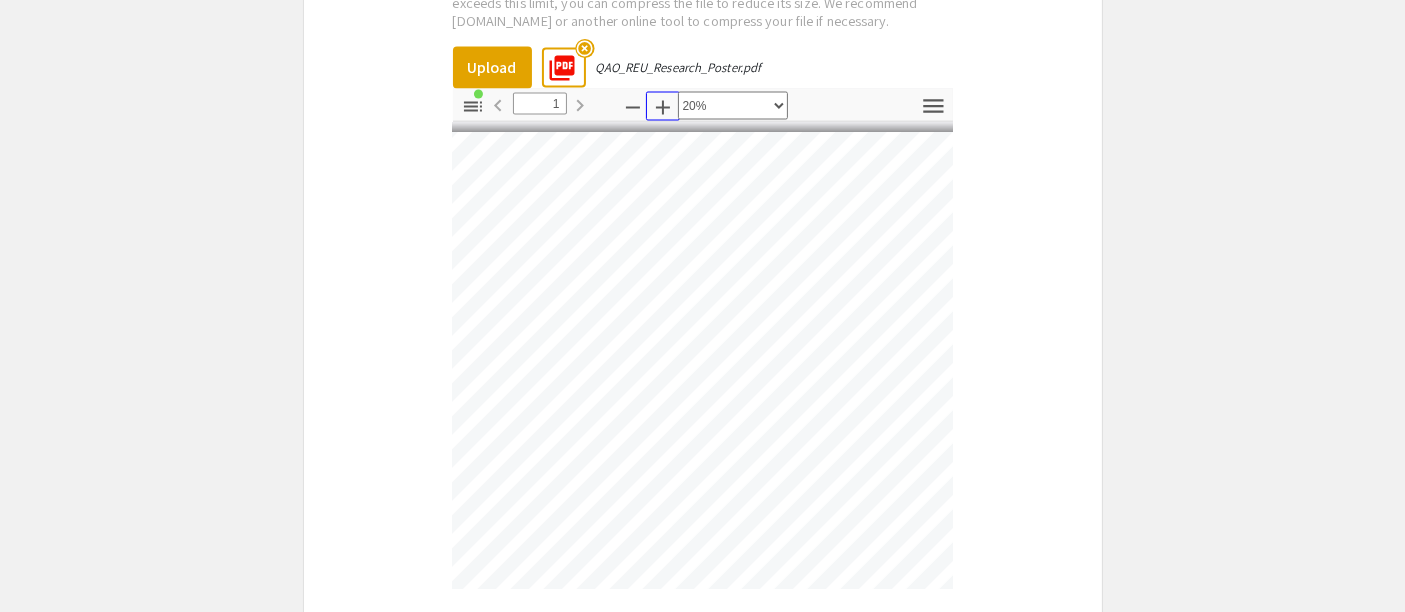 scroll, scrollTop: 0, scrollLeft: 262, axis: horizontal 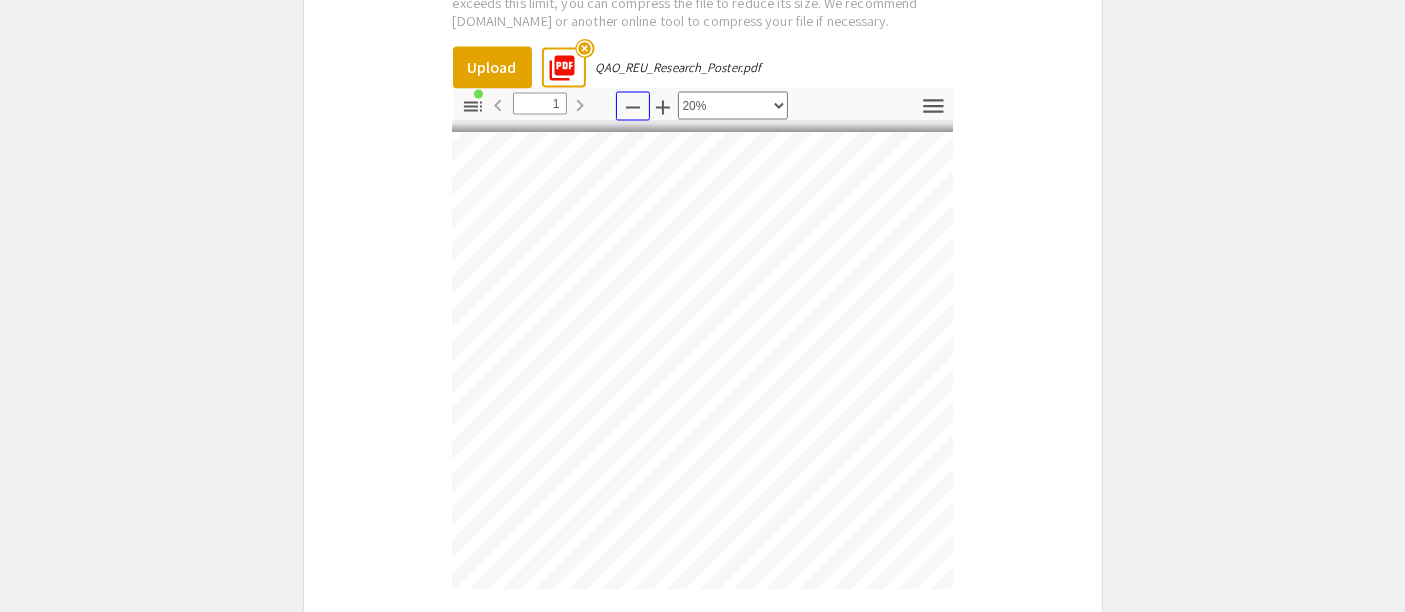 click 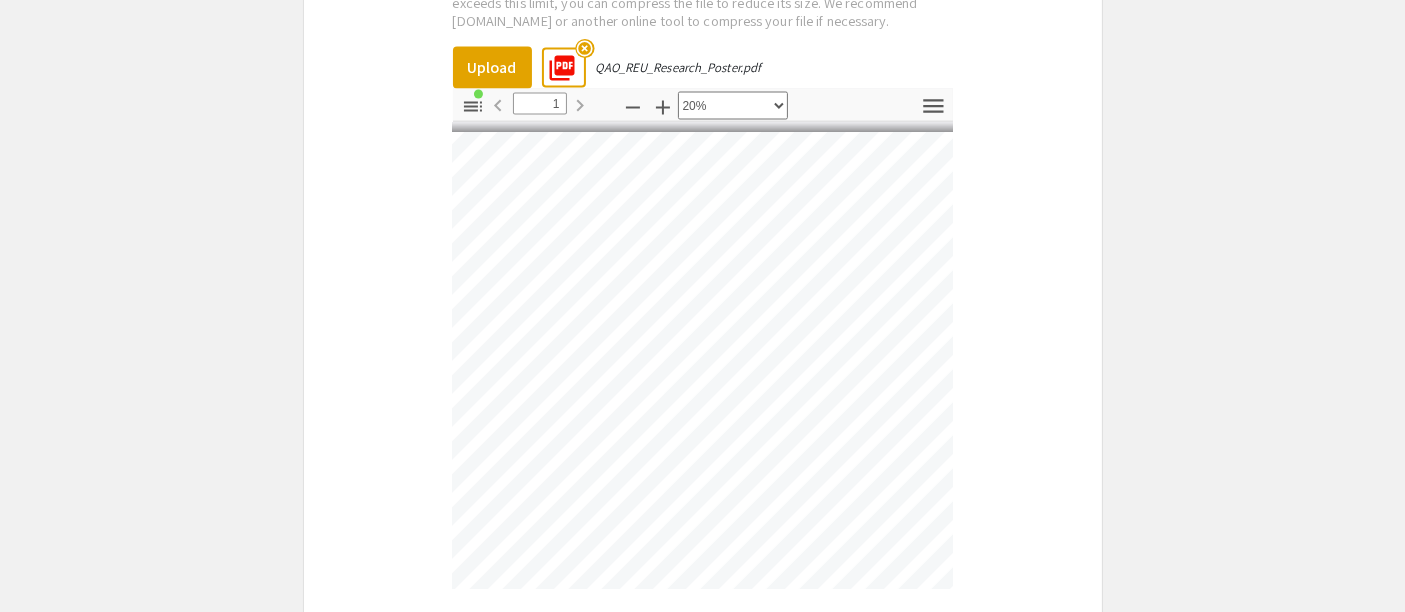 select on "custom" 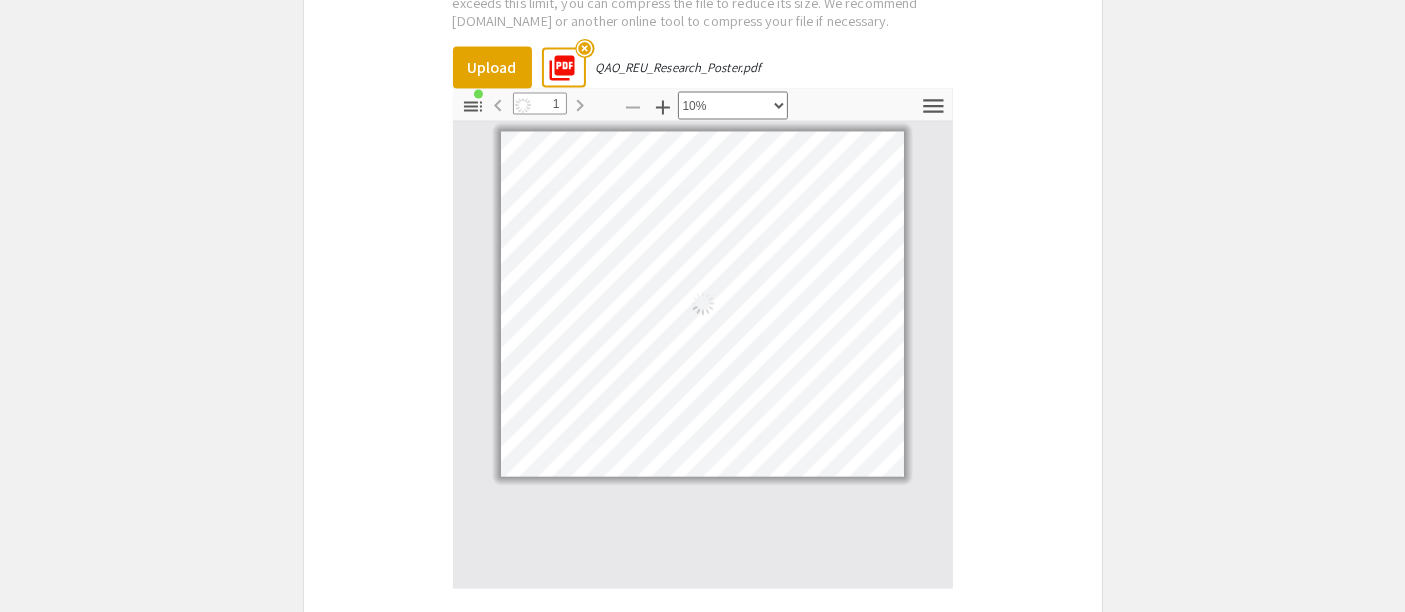 scroll, scrollTop: 0, scrollLeft: 0, axis: both 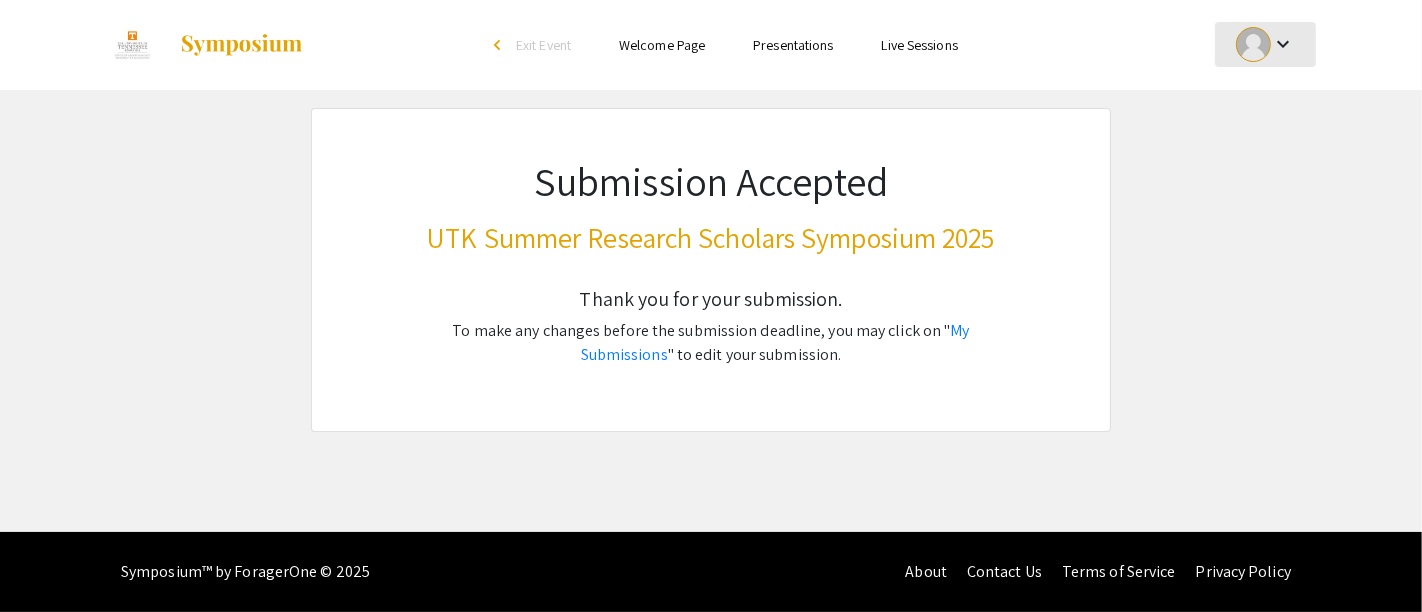 click on "keyboard_arrow_down" at bounding box center (1265, 44) 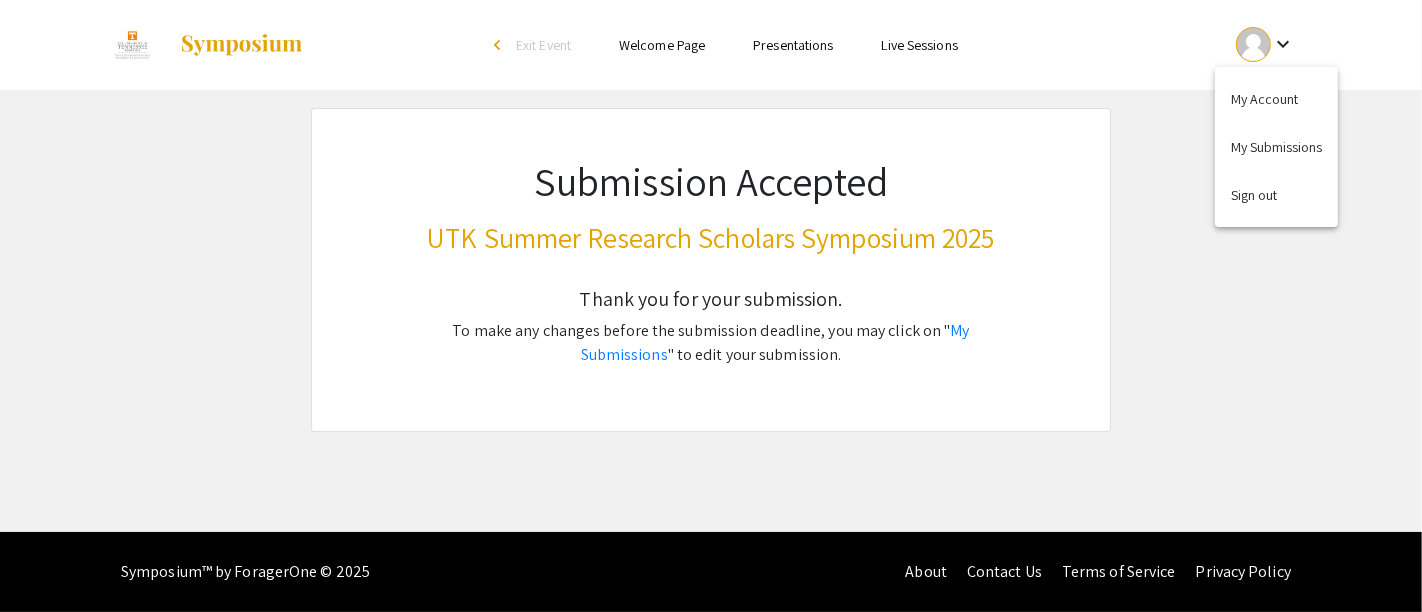 click at bounding box center [711, 306] 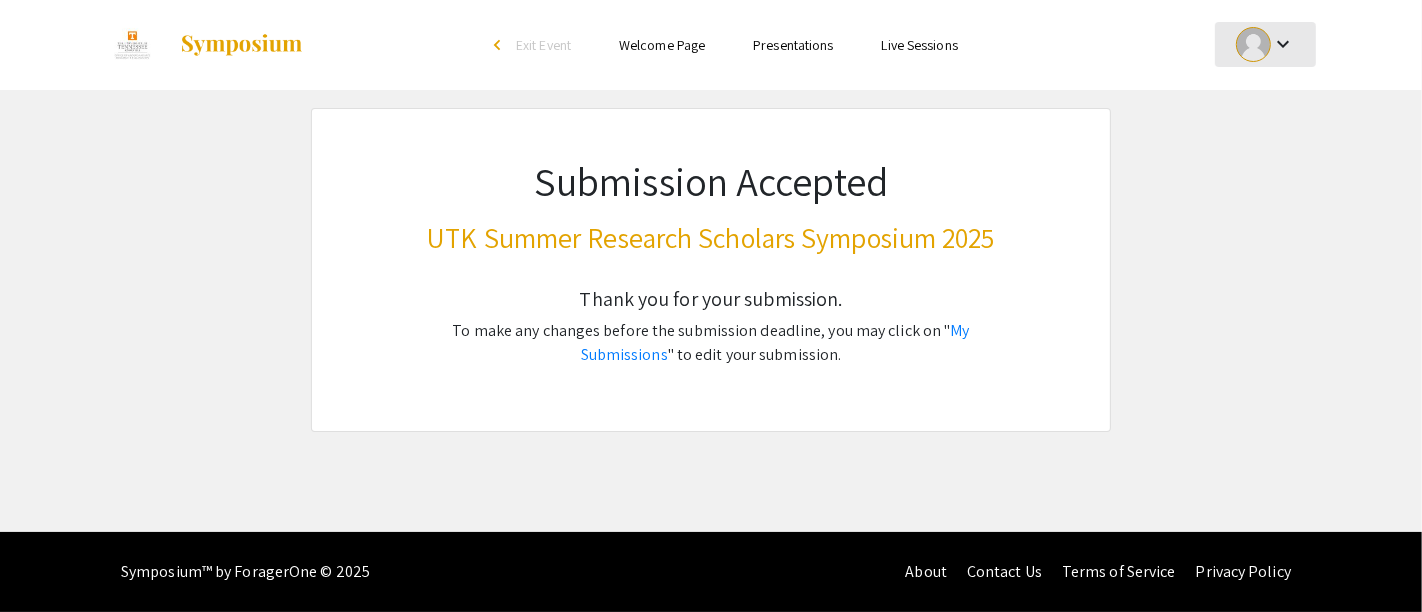 click on "keyboard_arrow_down" at bounding box center [1283, 44] 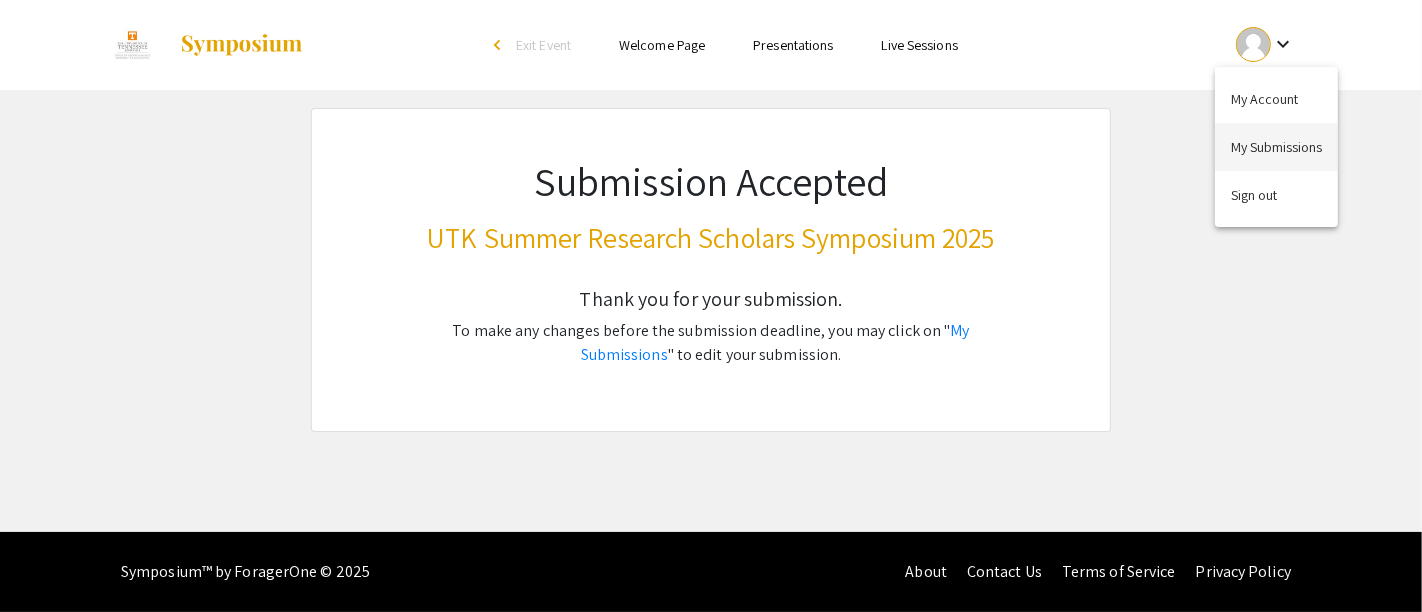 click on "My Submissions" at bounding box center [1276, 147] 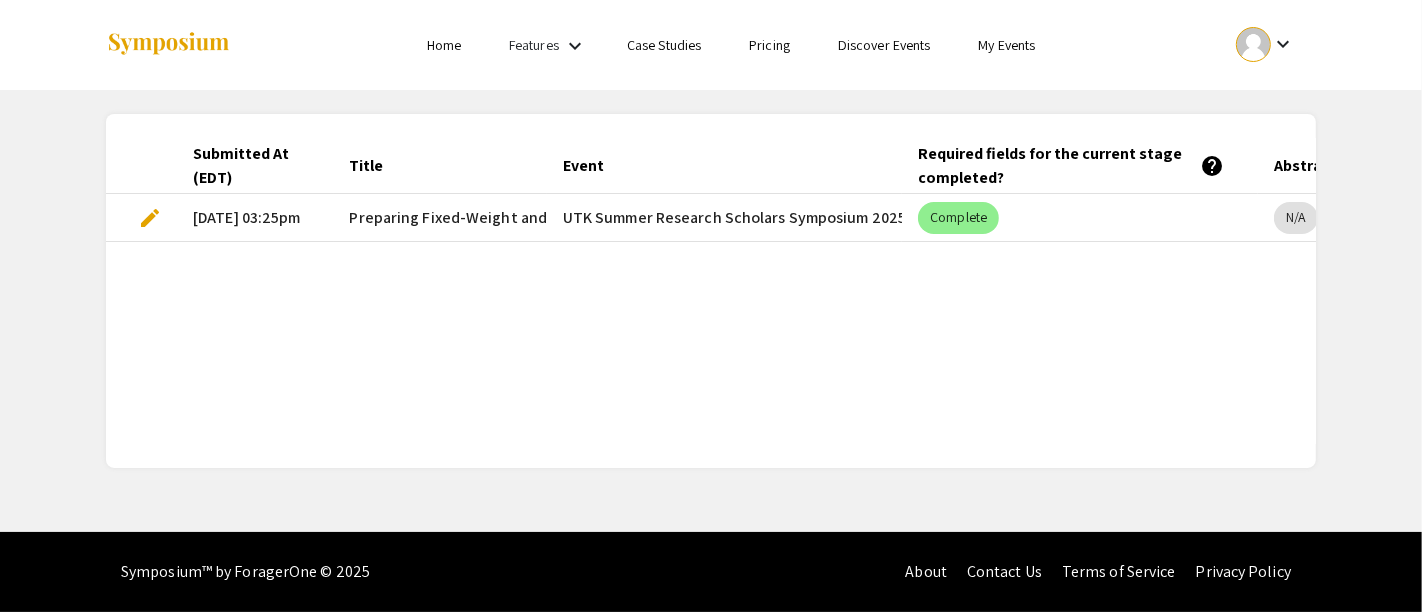 scroll, scrollTop: 0, scrollLeft: 16, axis: horizontal 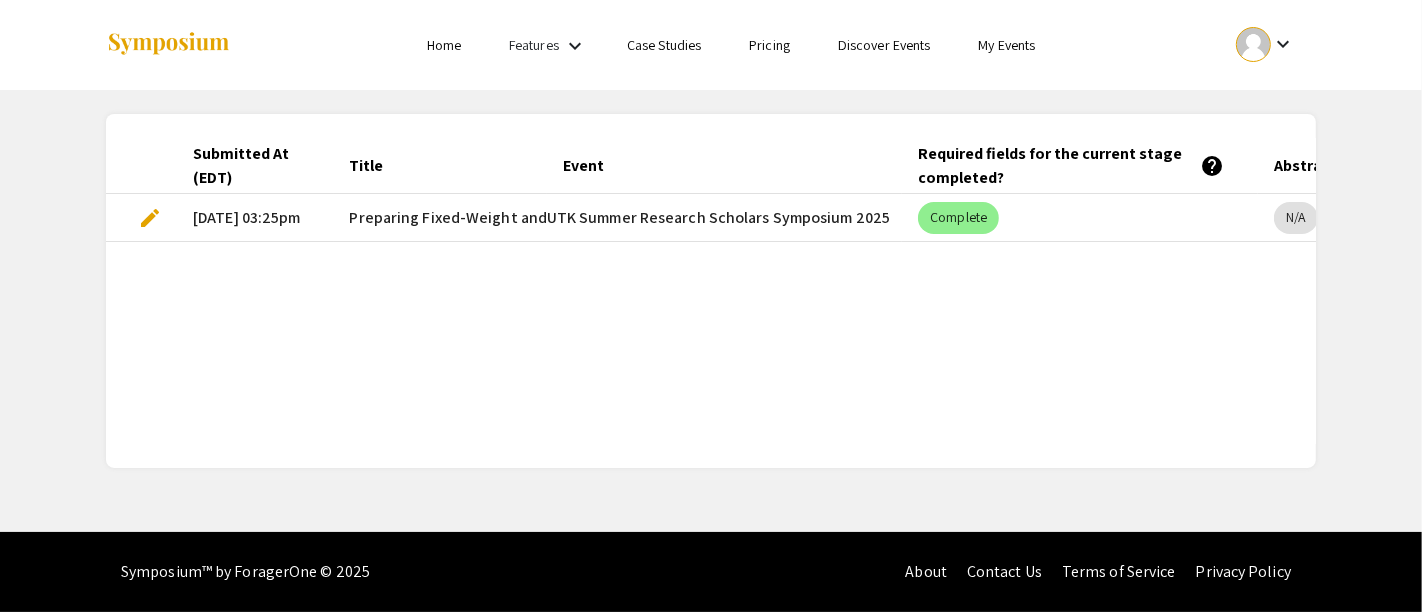 click on "keyboard_arrow_down" at bounding box center (575, 46) 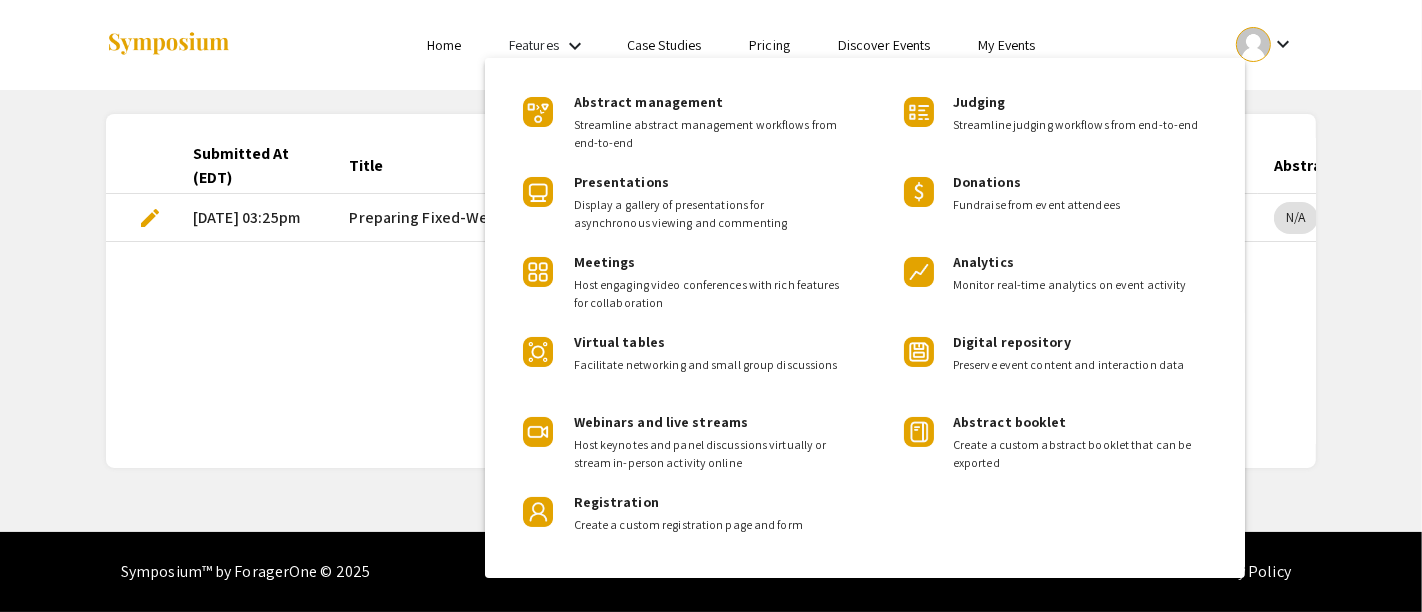 click at bounding box center (711, 306) 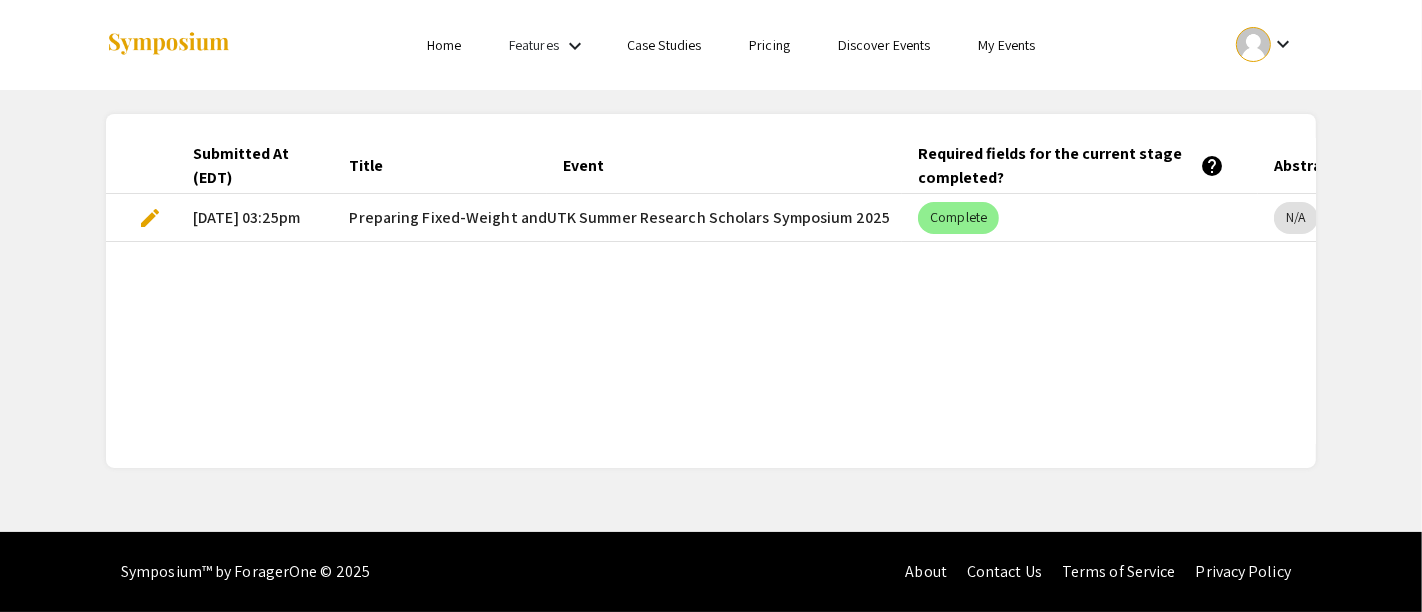 click on "Home" at bounding box center (444, 45) 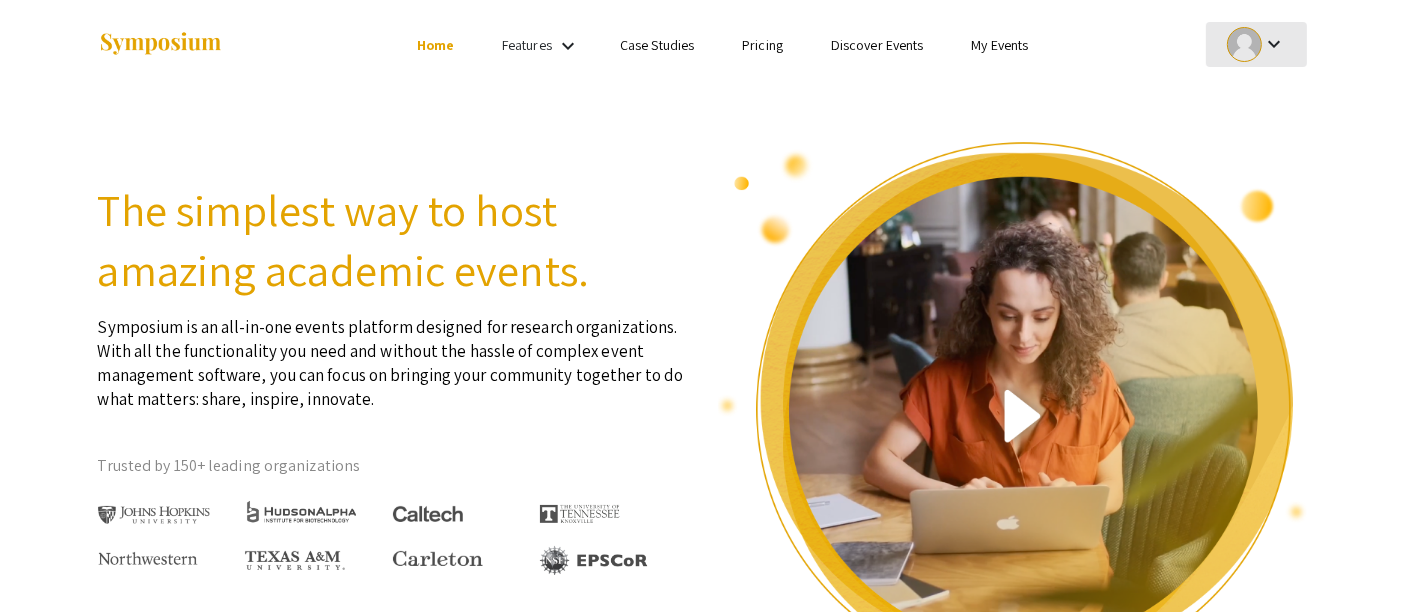 click at bounding box center [1244, 44] 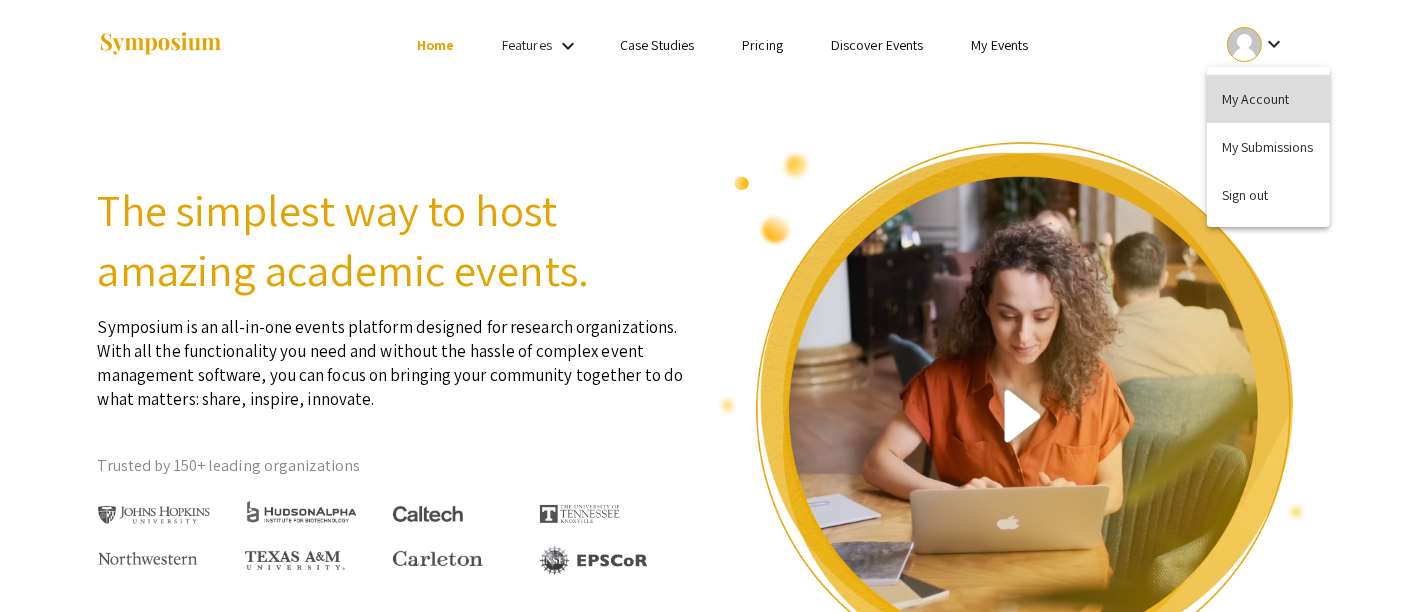 click on "My Account" at bounding box center [1268, 99] 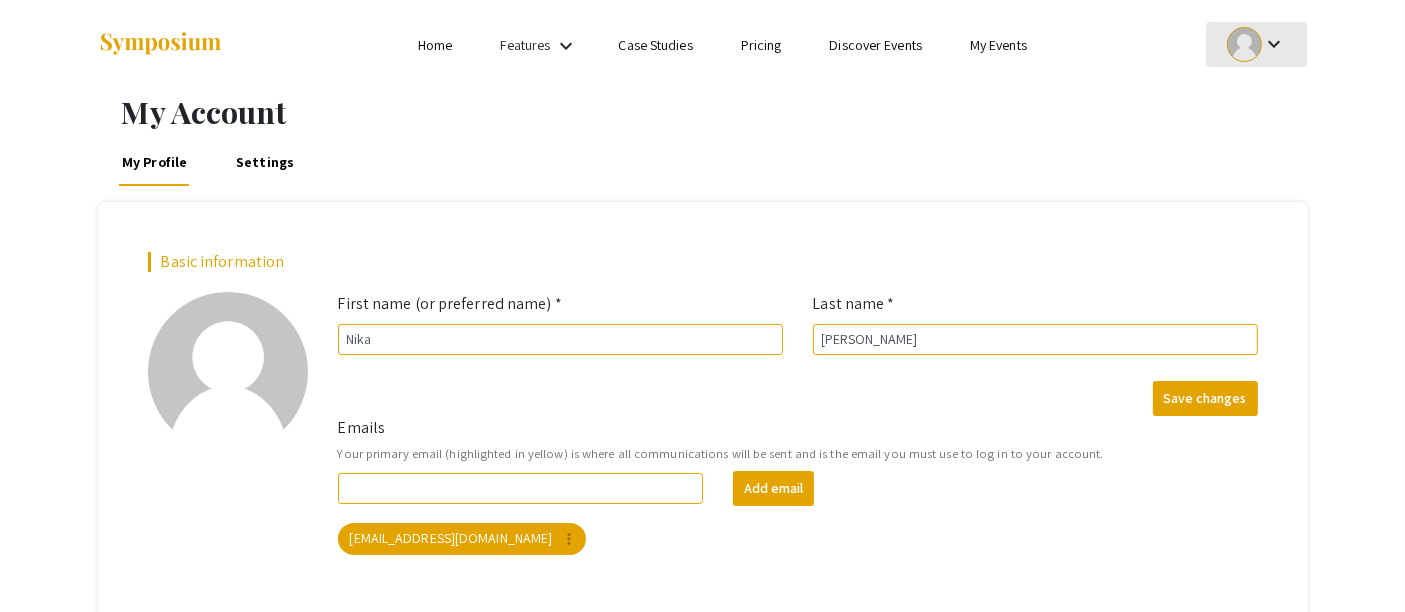 click on "keyboard_arrow_down" at bounding box center (1274, 44) 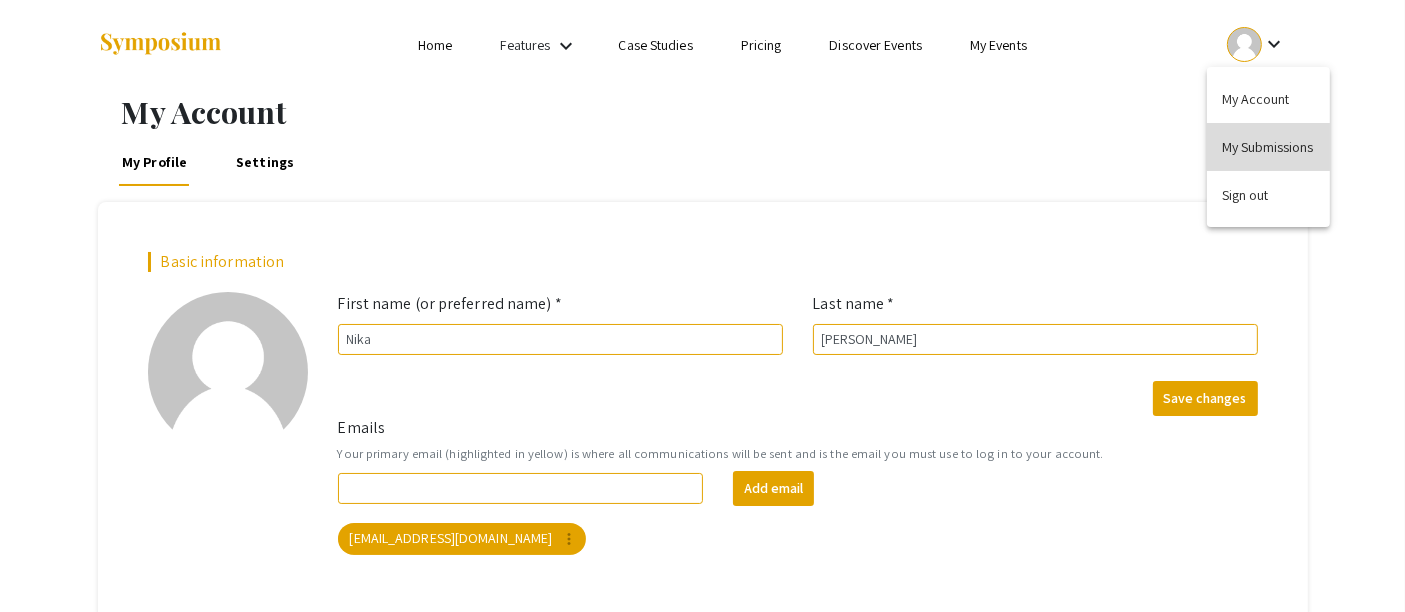 click on "My Submissions" at bounding box center [1268, 147] 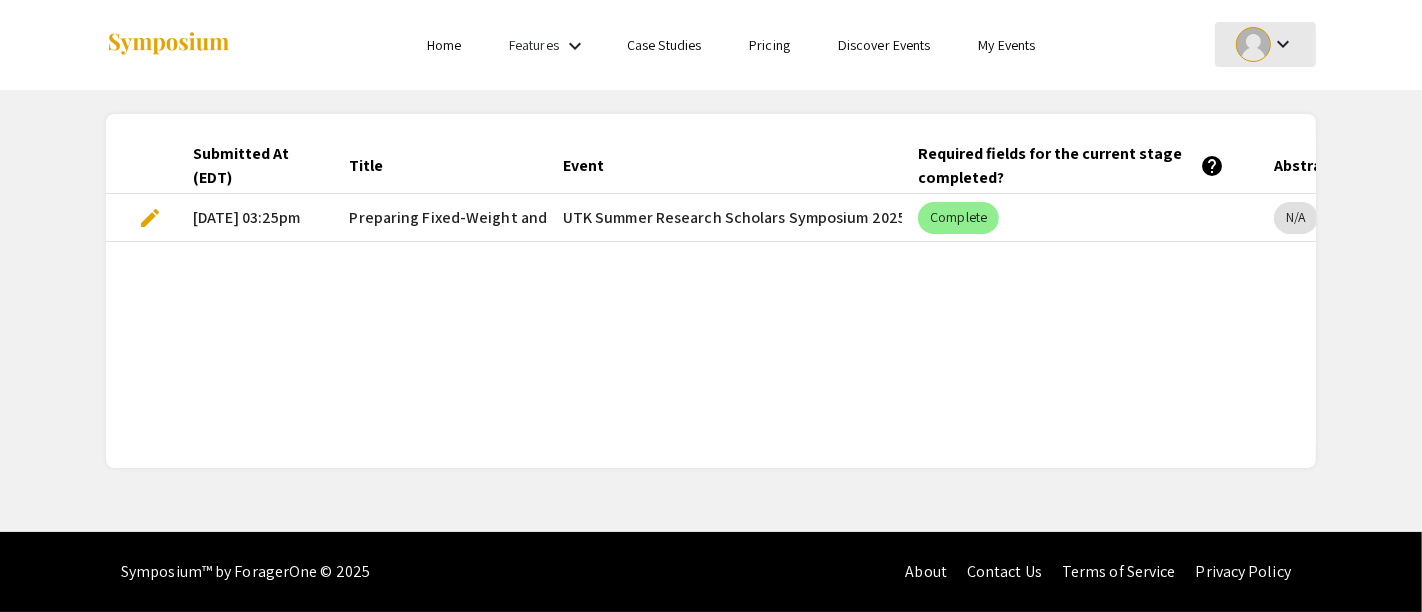 click on "keyboard_arrow_down" at bounding box center (1283, 44) 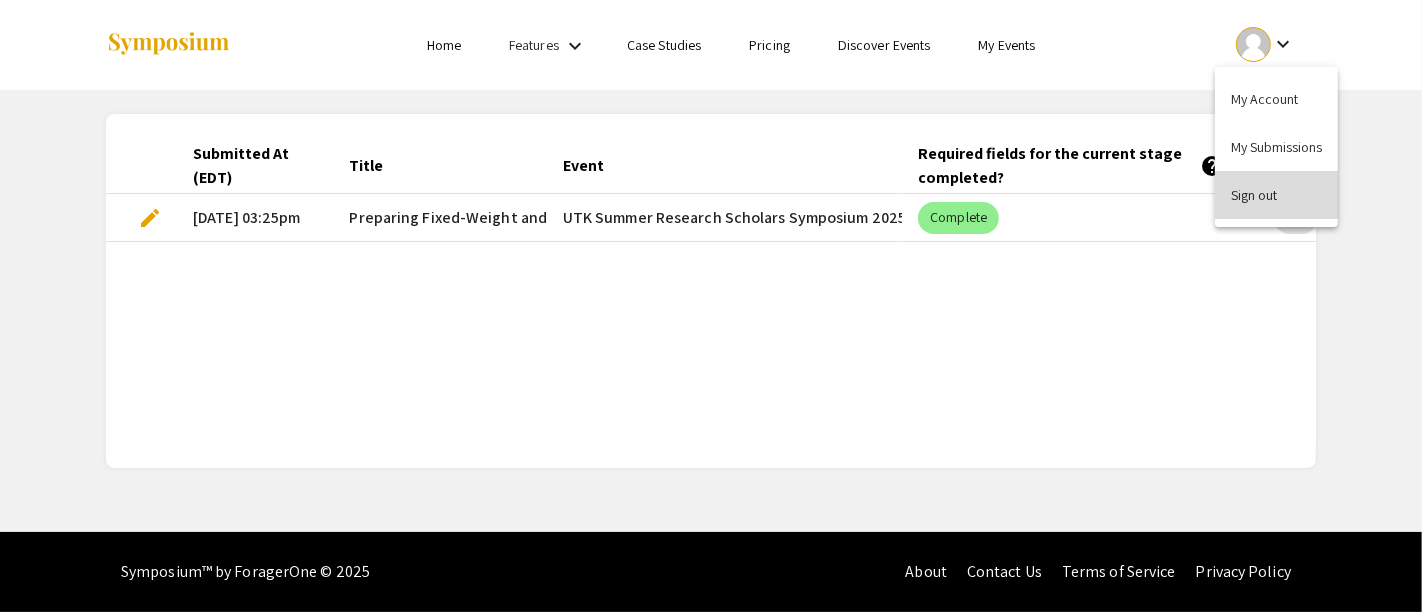 click on "Sign out" at bounding box center [1276, 195] 